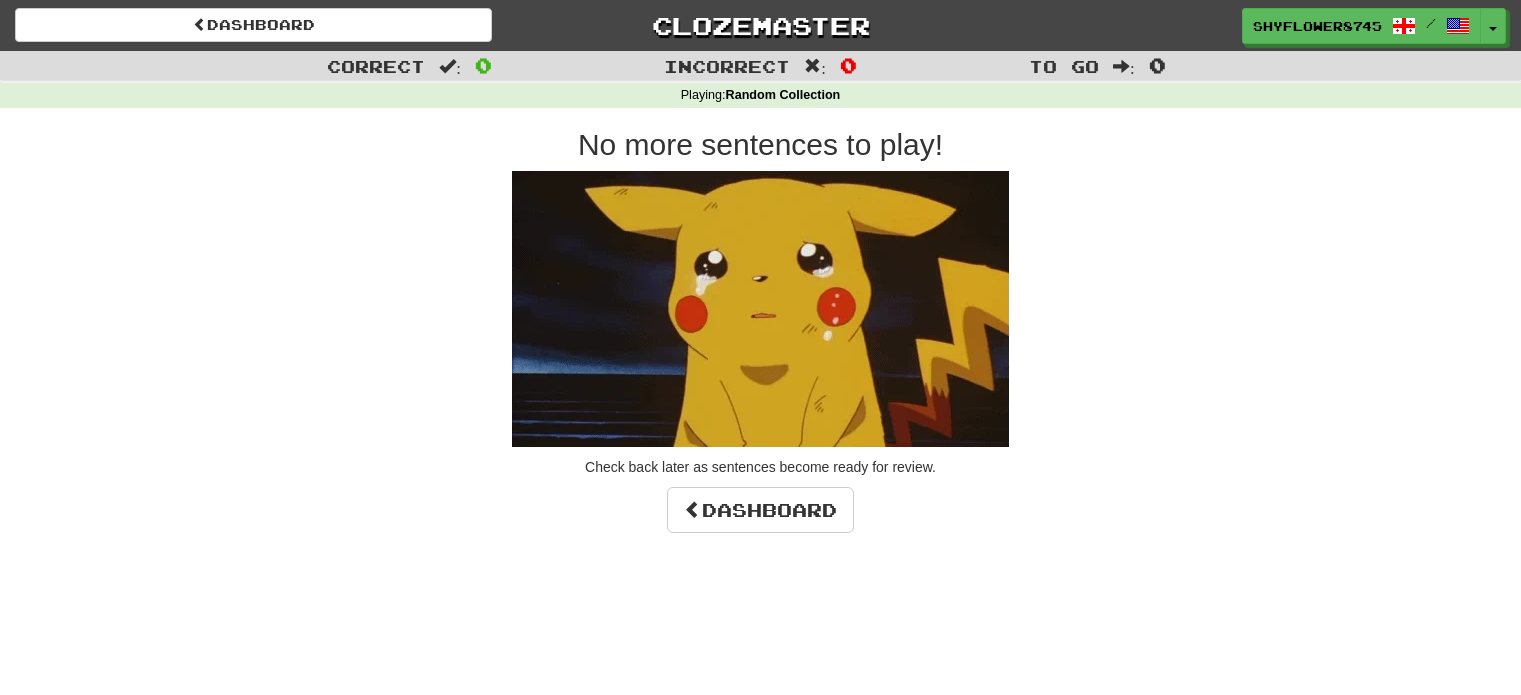 scroll, scrollTop: 0, scrollLeft: 0, axis: both 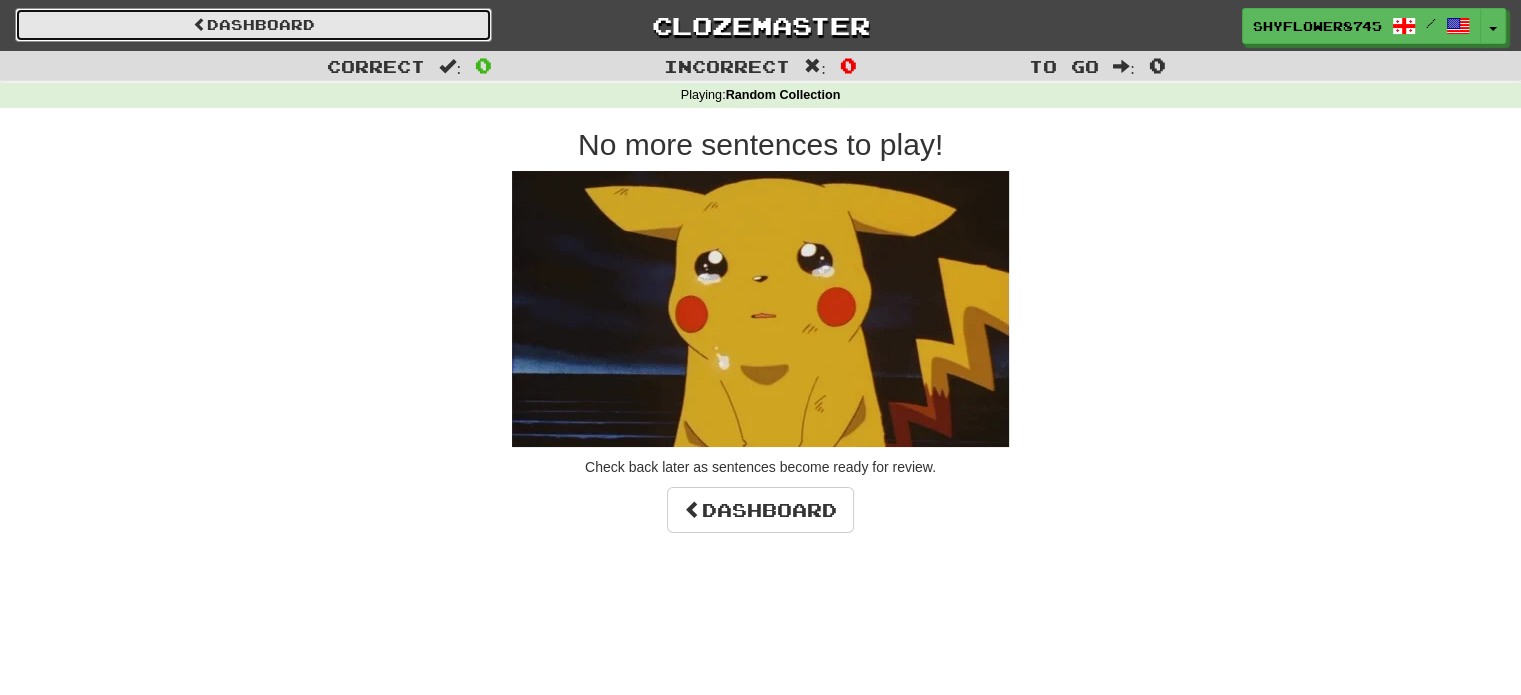 click on "Dashboard" at bounding box center [253, 25] 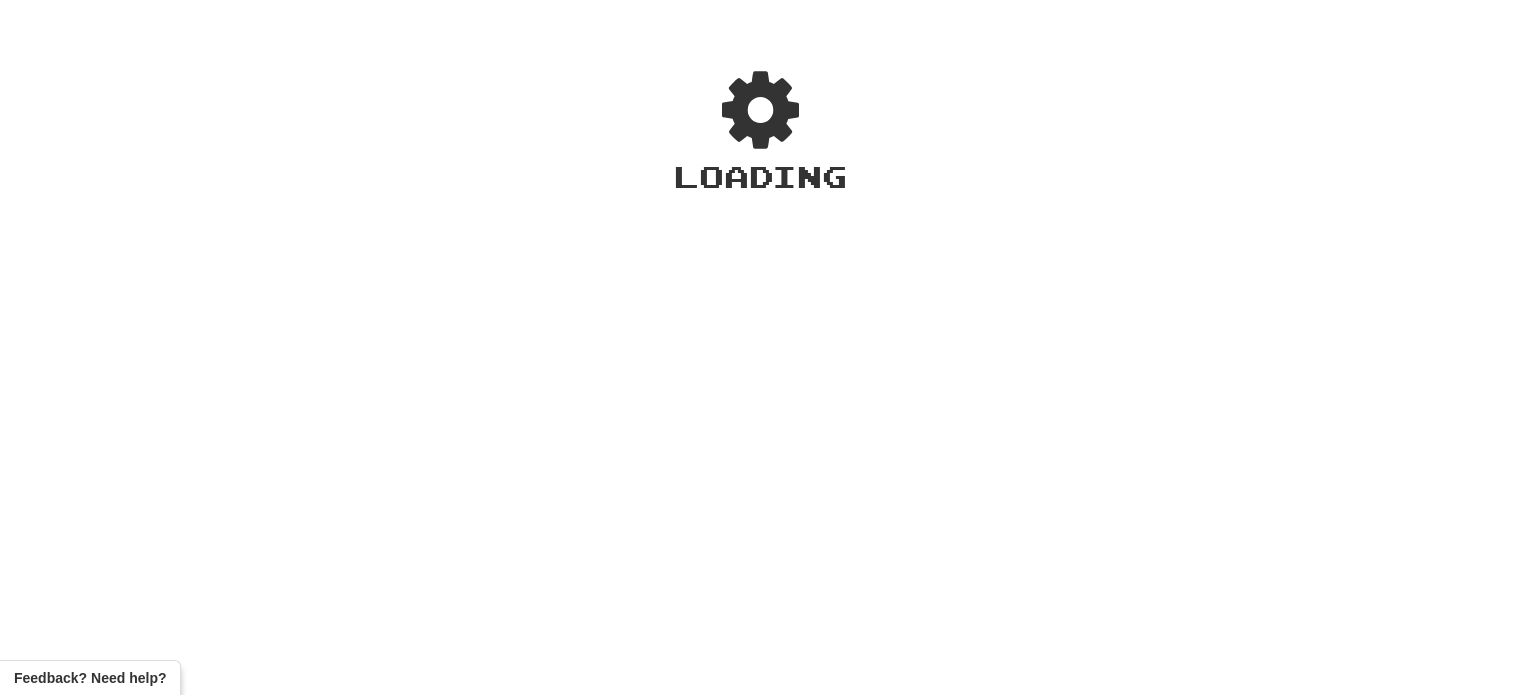 scroll, scrollTop: 0, scrollLeft: 0, axis: both 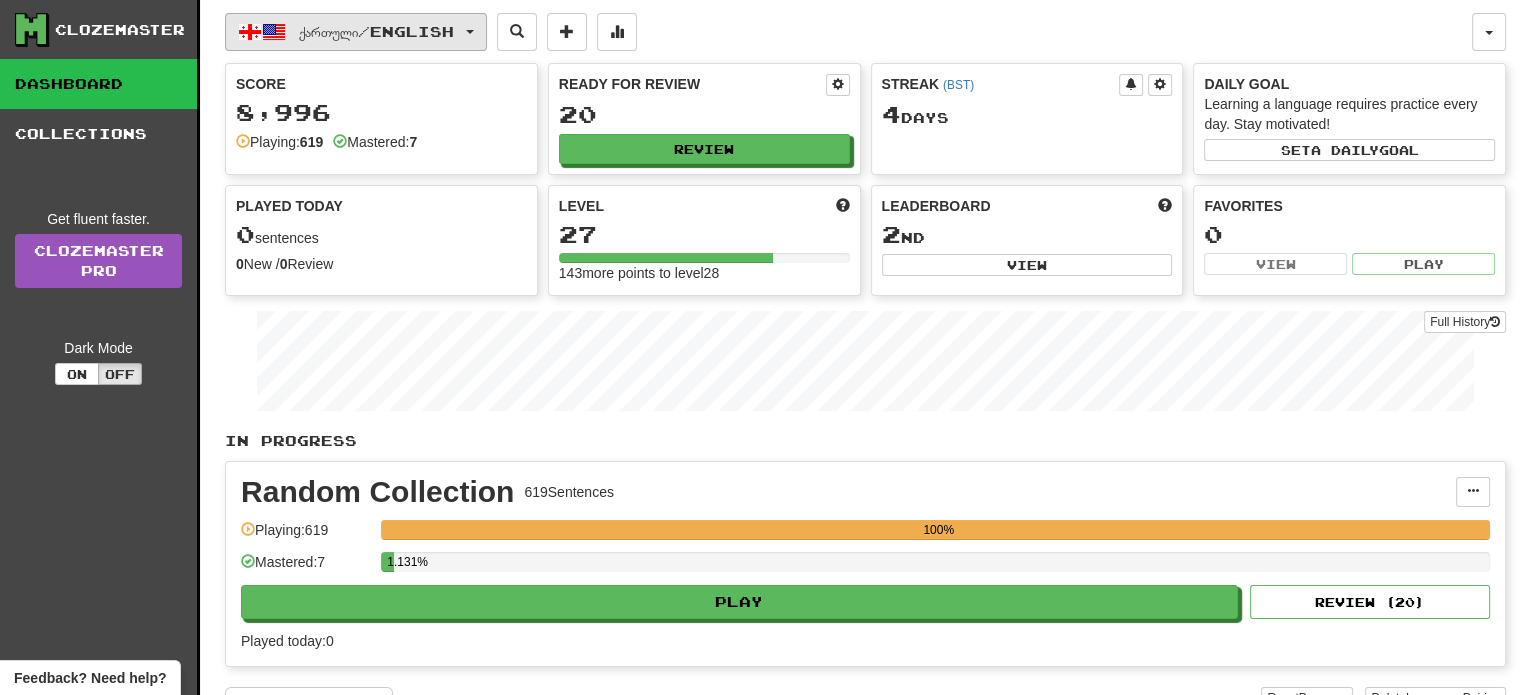 click on "ქართული  /  English" at bounding box center (356, 32) 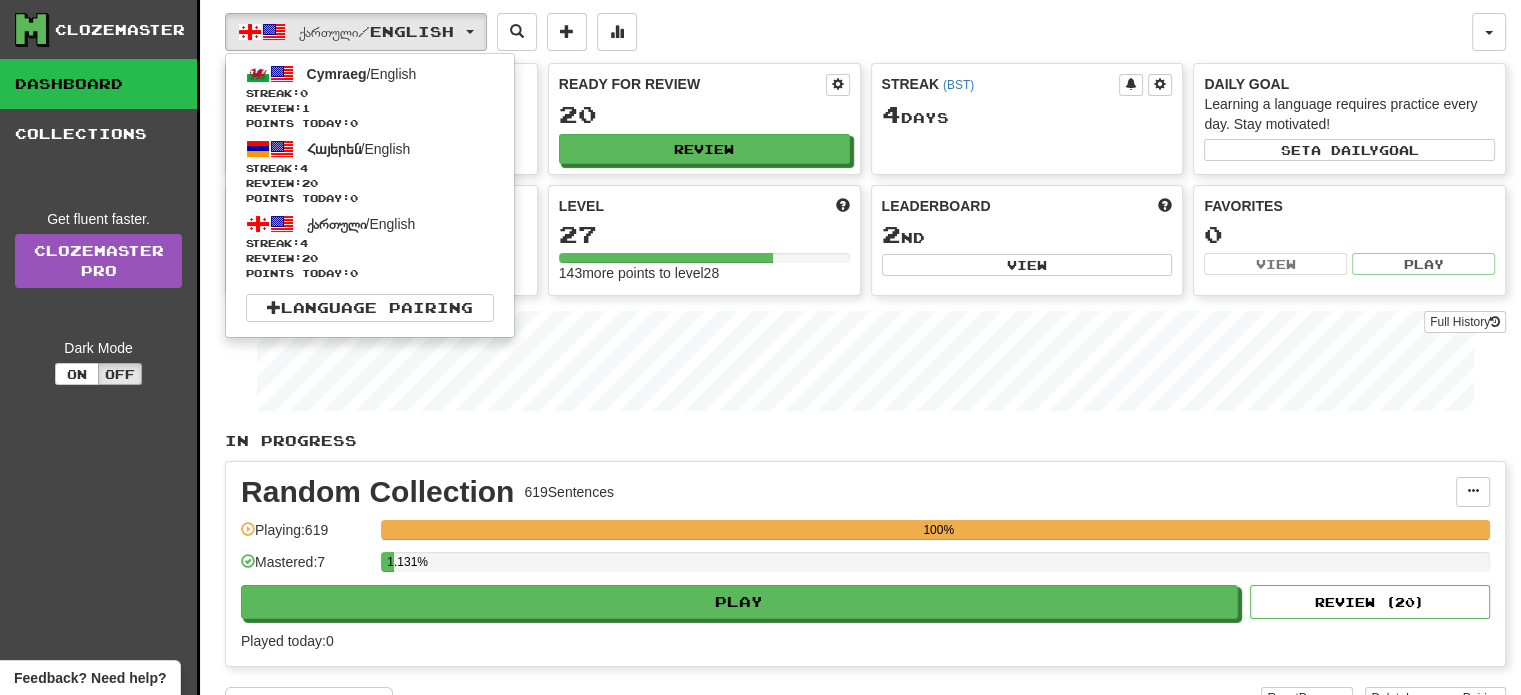 click on "Full History" at bounding box center (865, 363) 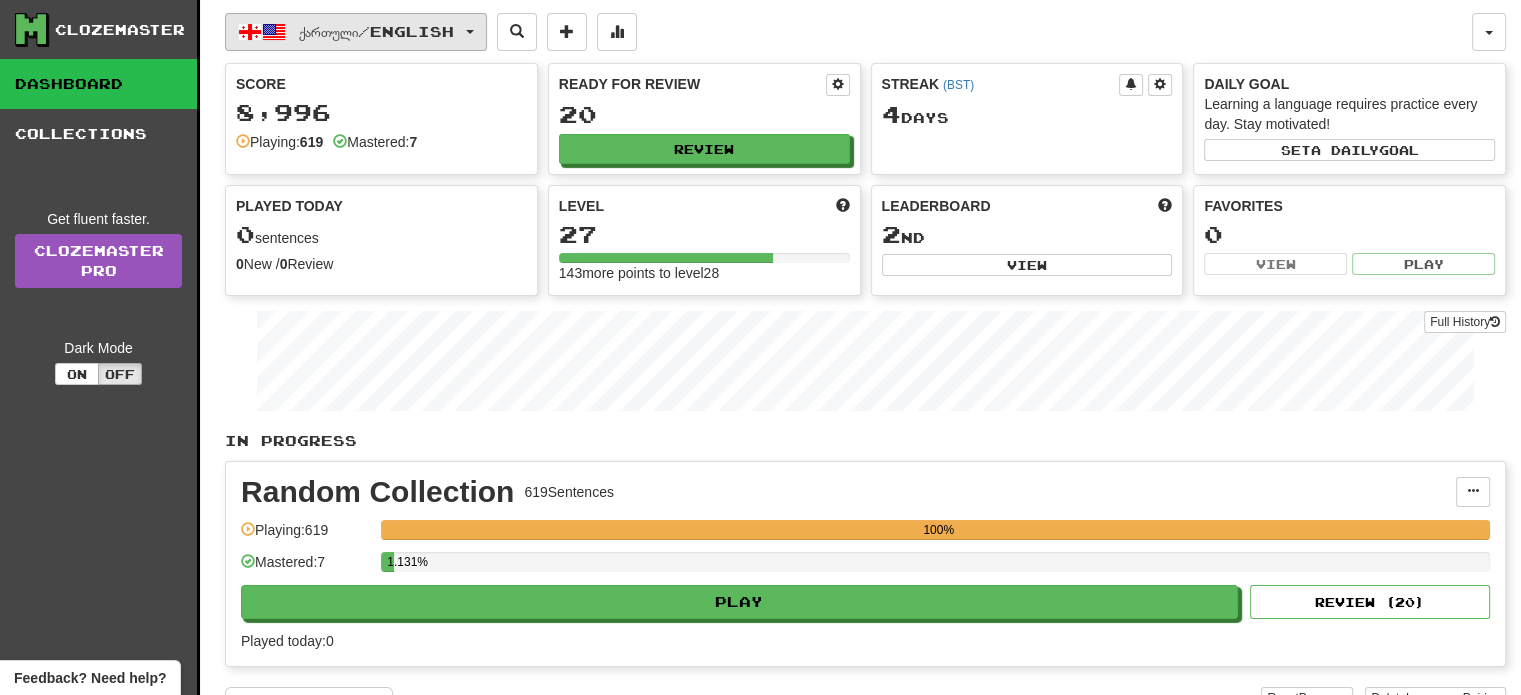 click on "ქართული  /  English" at bounding box center [376, 31] 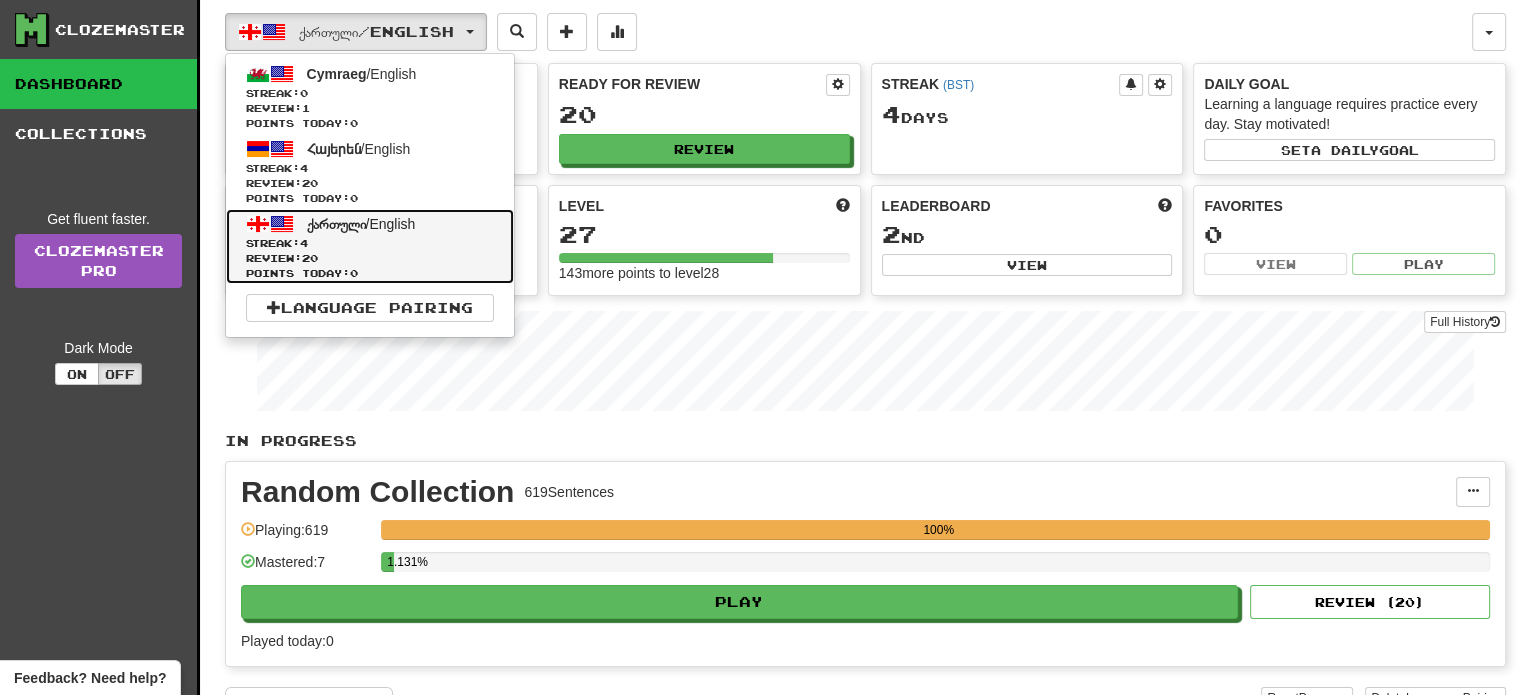 click on "ქართული  /  English" at bounding box center [361, 224] 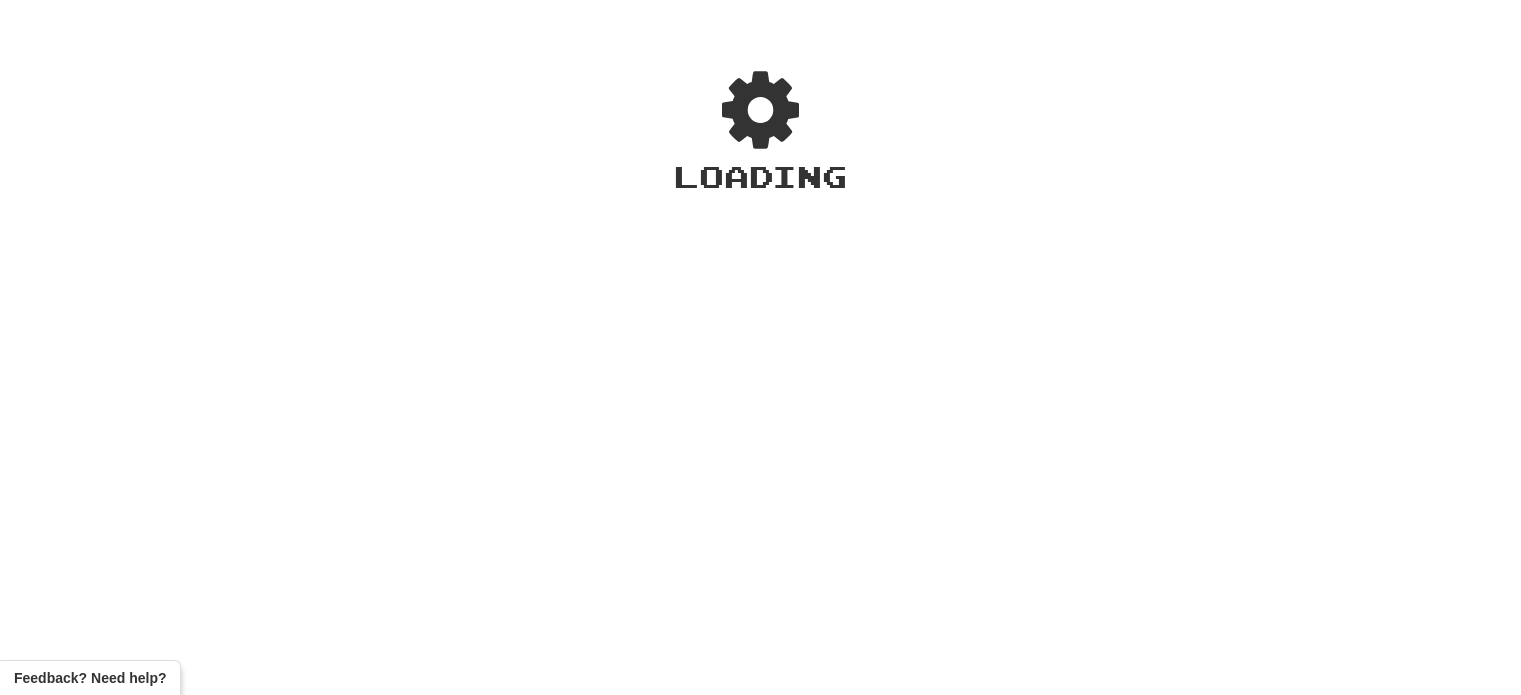 scroll, scrollTop: 0, scrollLeft: 0, axis: both 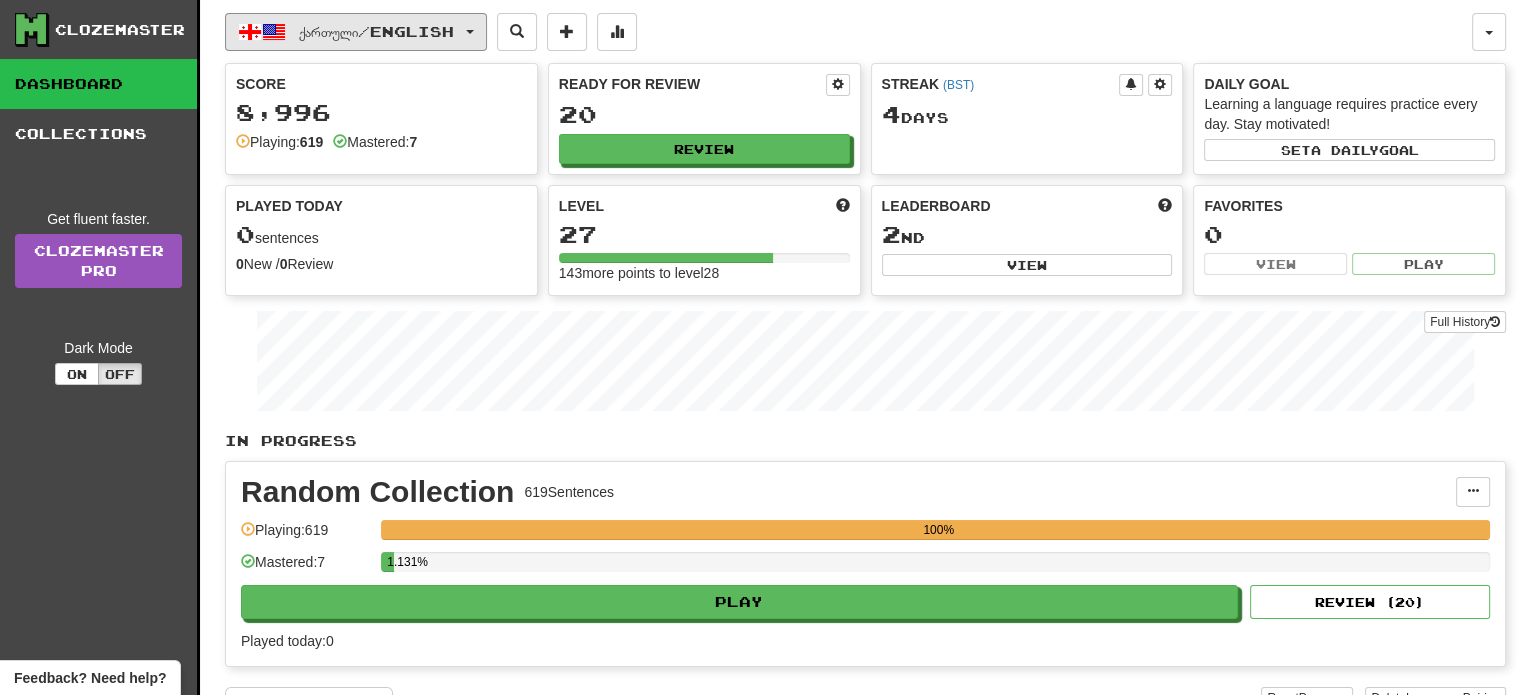 click on "ქართული  /  English" at bounding box center (376, 31) 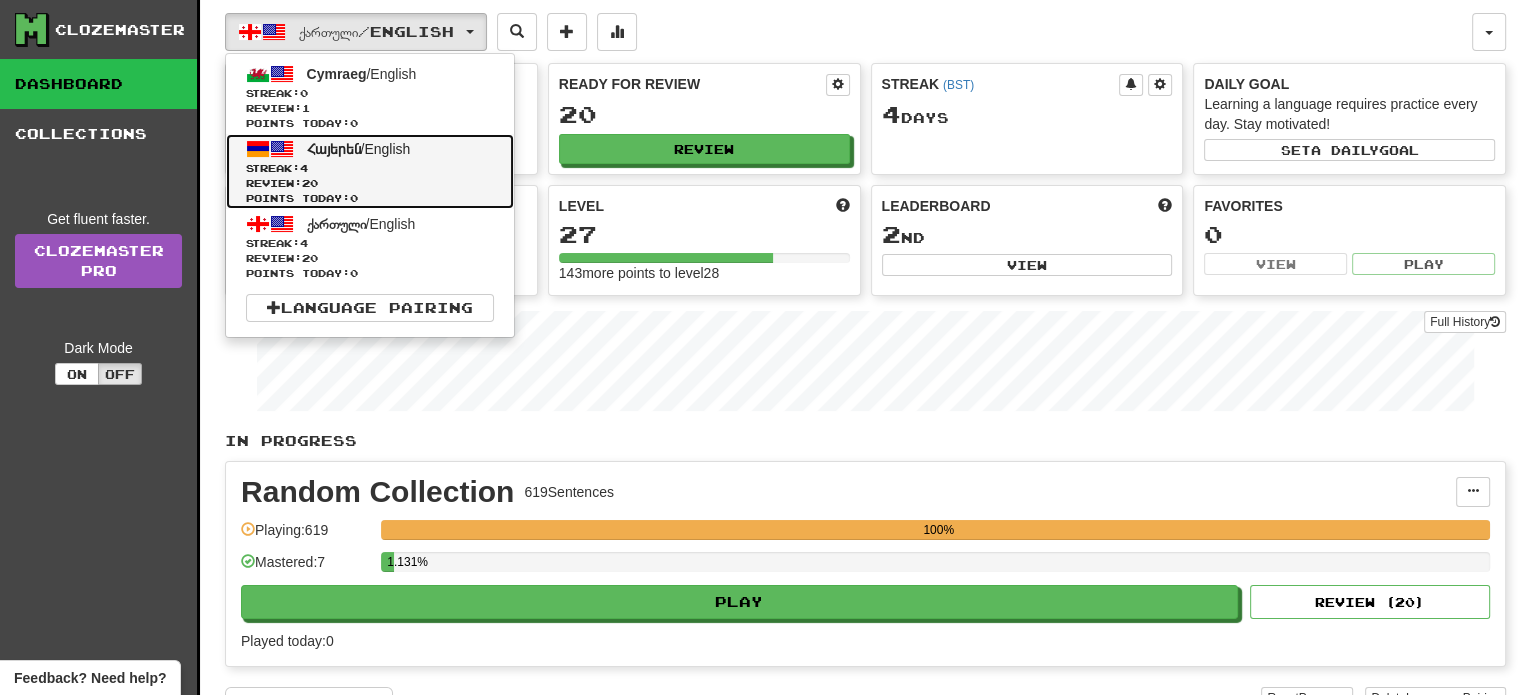 click on "Streak:  4" at bounding box center (370, 168) 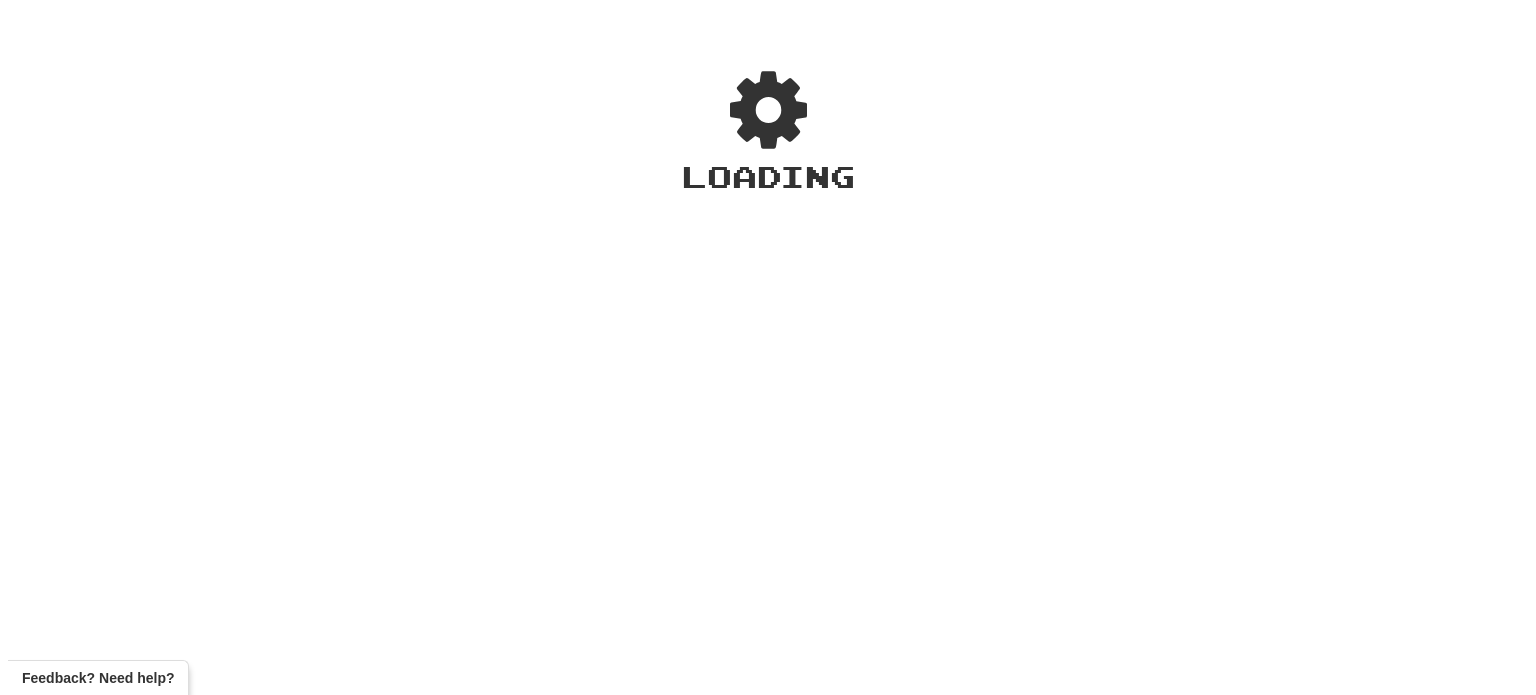 scroll, scrollTop: 0, scrollLeft: 0, axis: both 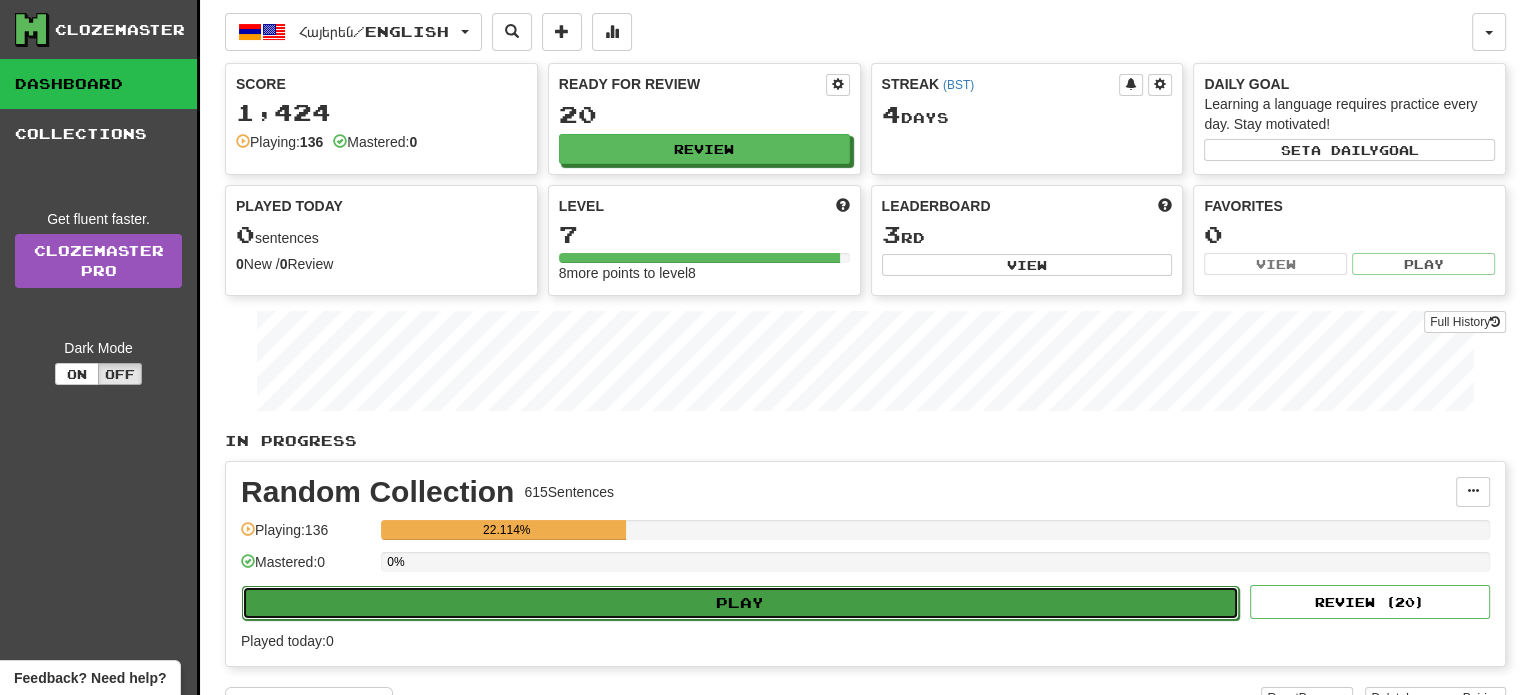 click on "Play" at bounding box center (740, 603) 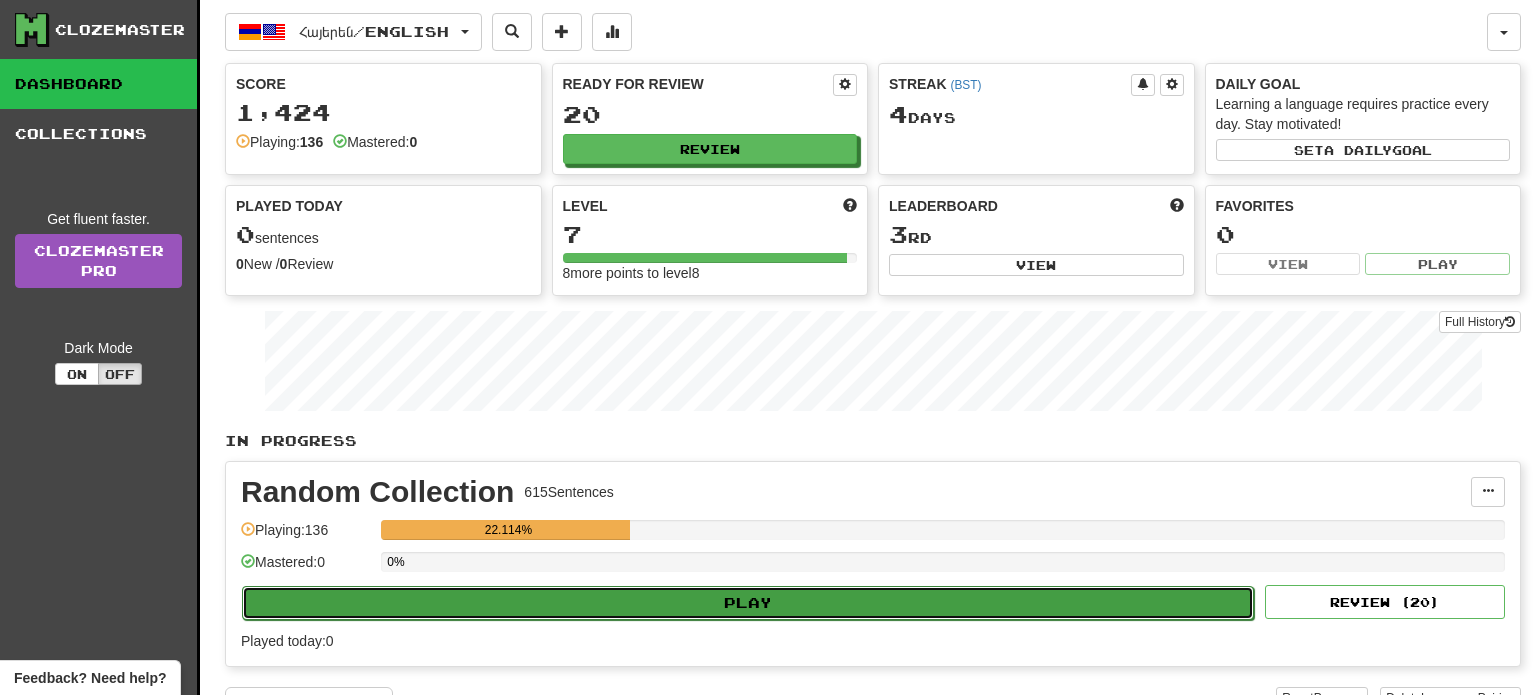 select on "**" 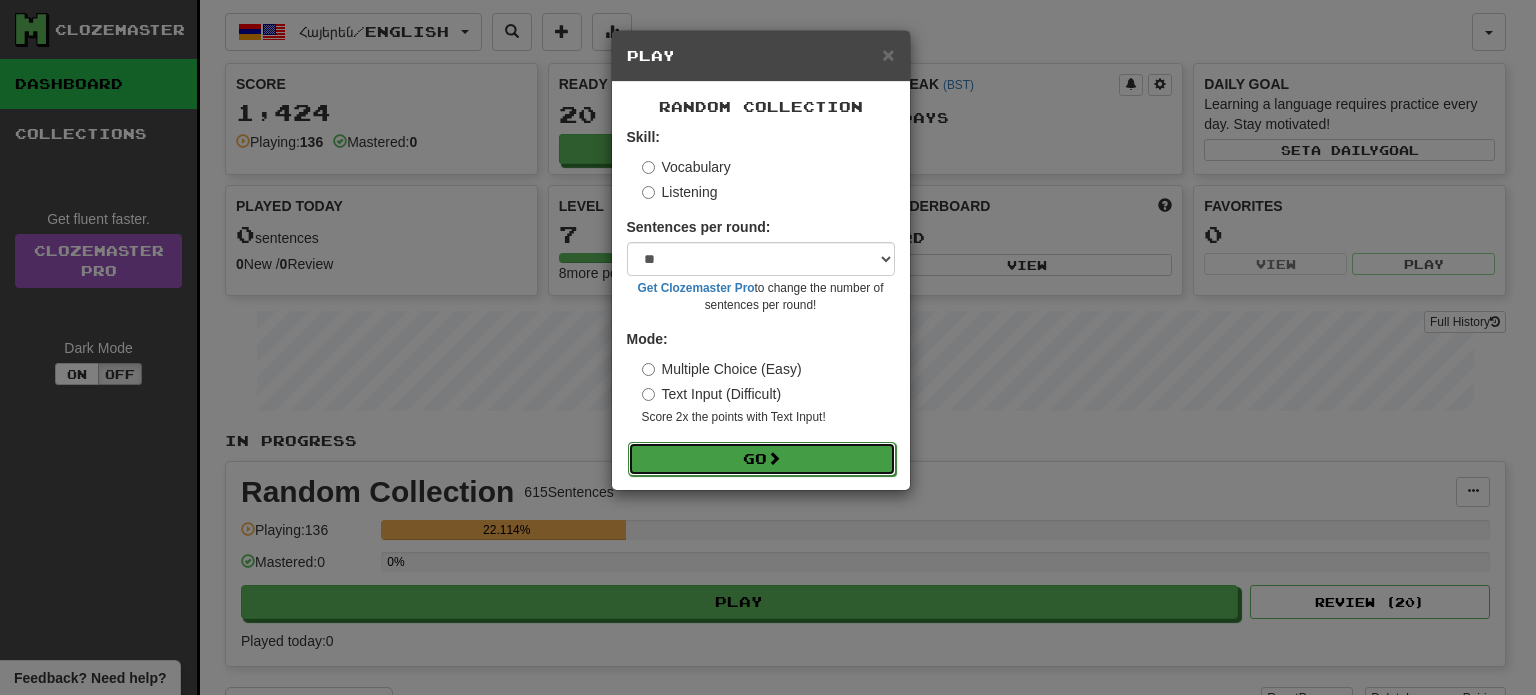 click on "Go" at bounding box center (762, 459) 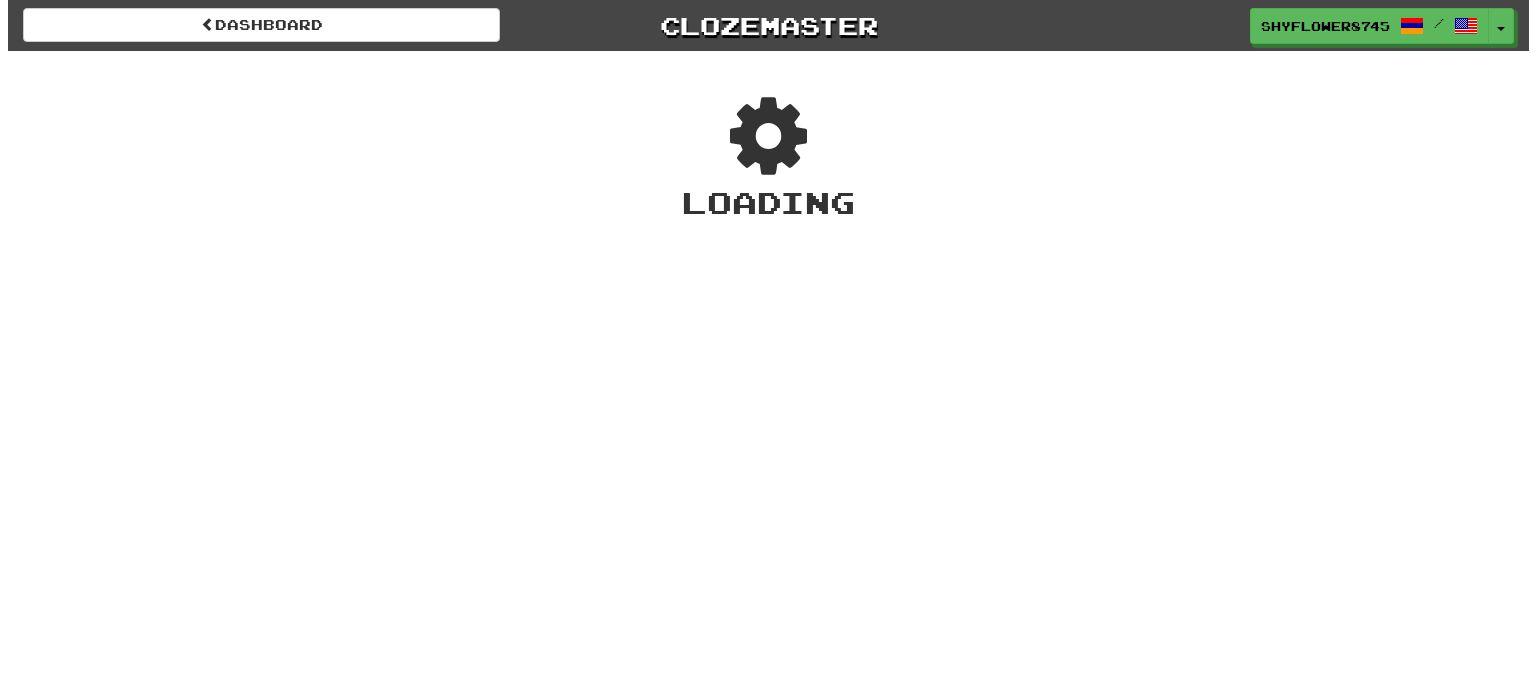 scroll, scrollTop: 0, scrollLeft: 0, axis: both 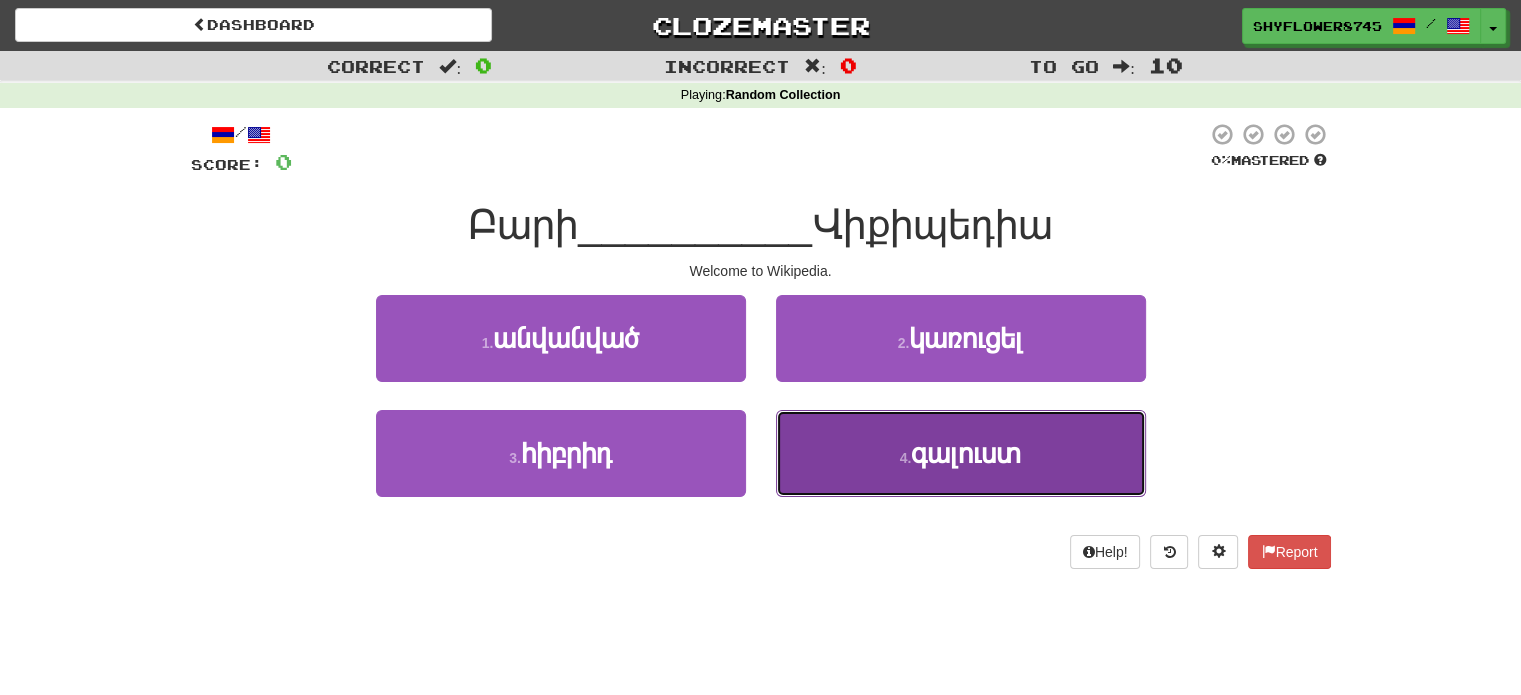 click on "4 .  գալուստ" at bounding box center (961, 453) 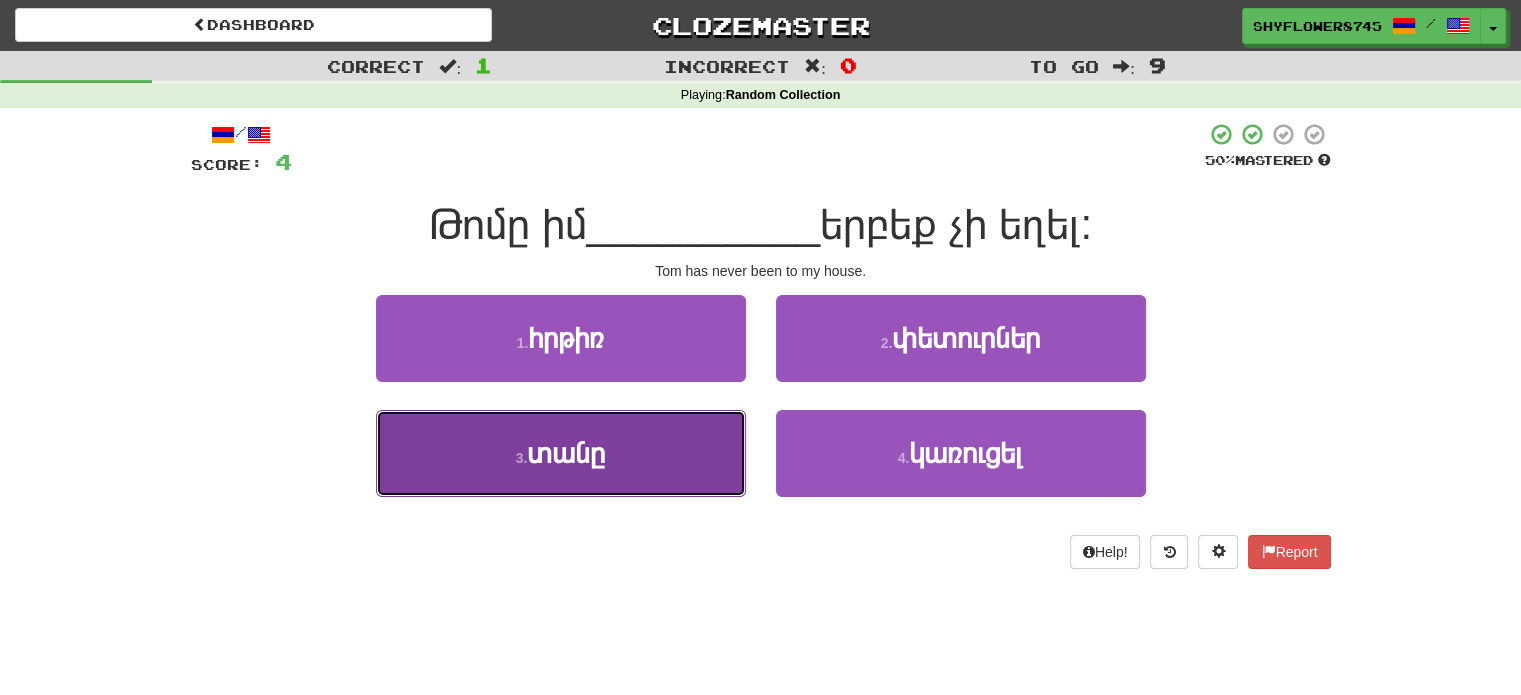 click on "3 .  տանը" at bounding box center (561, 453) 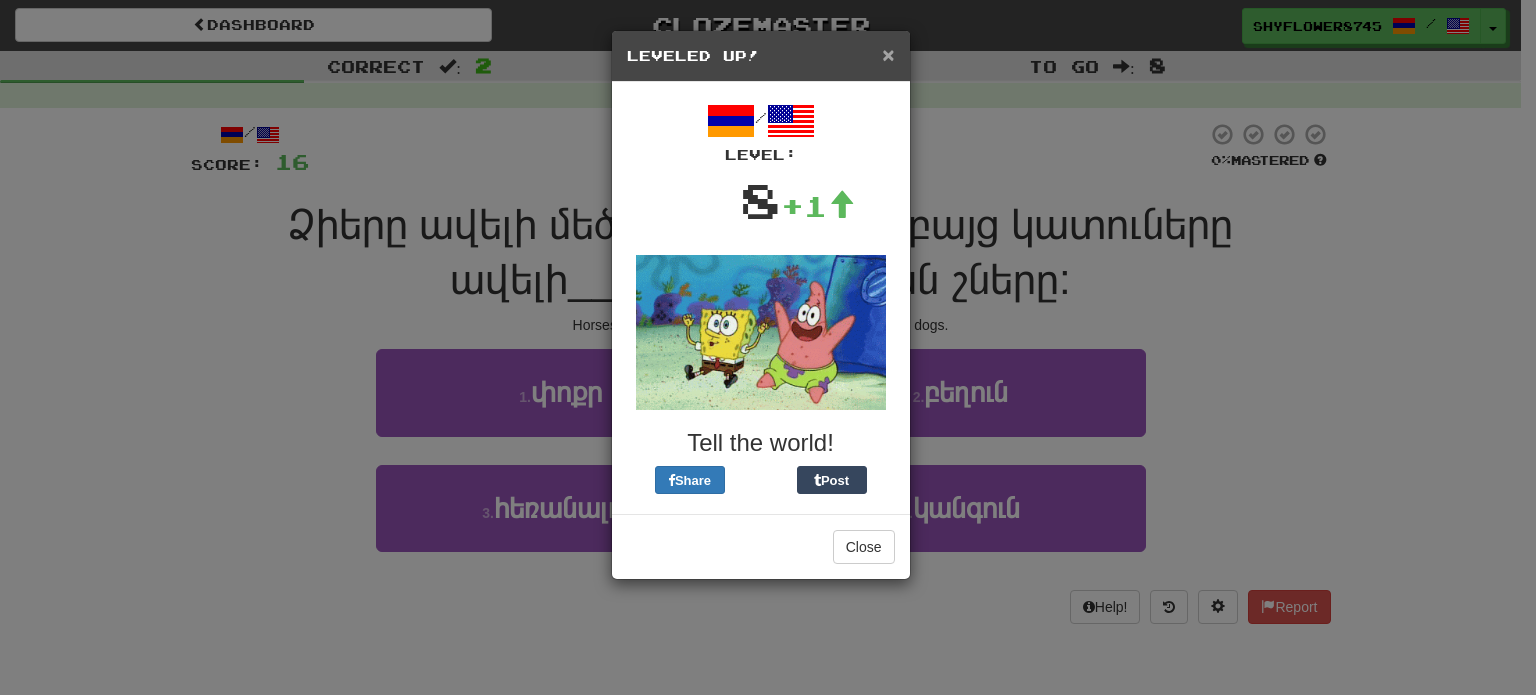 click on "×" at bounding box center [888, 54] 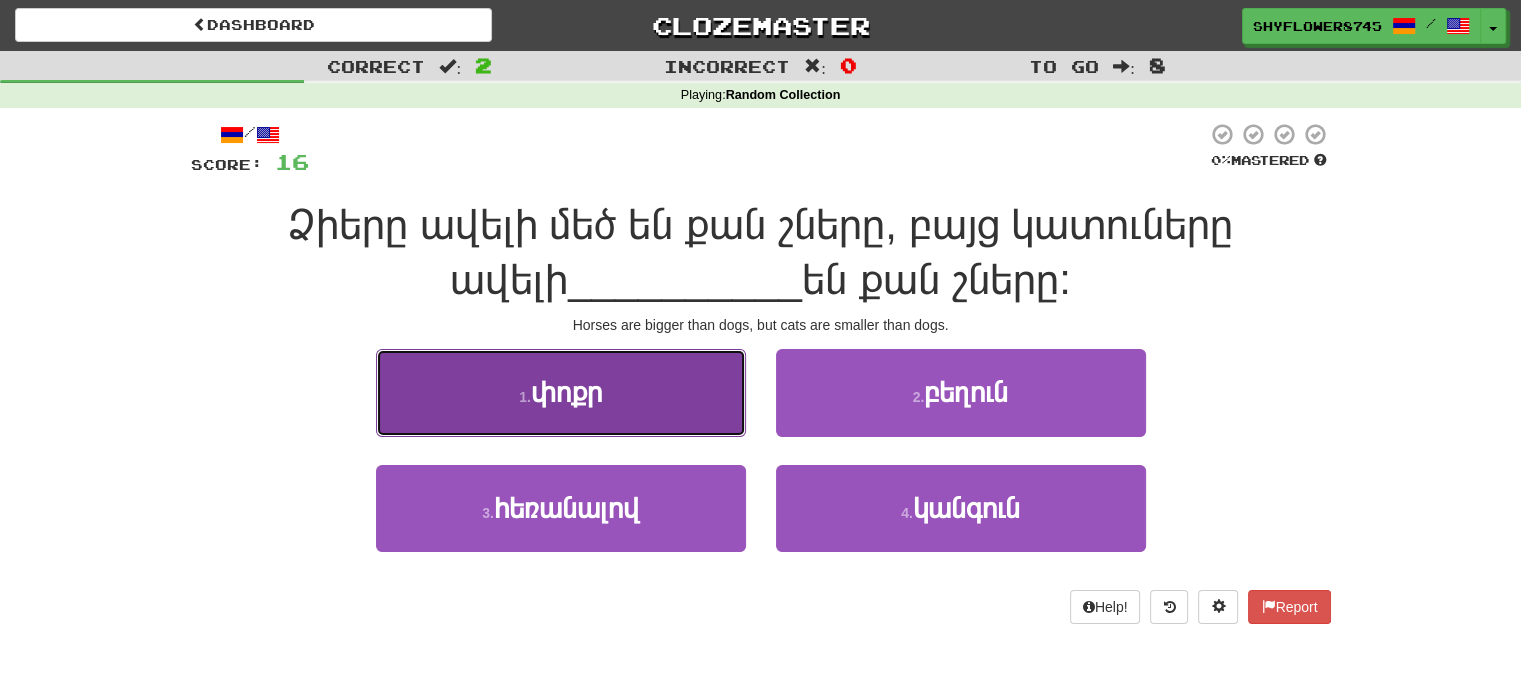 click on "1 .  փոքր" at bounding box center (561, 392) 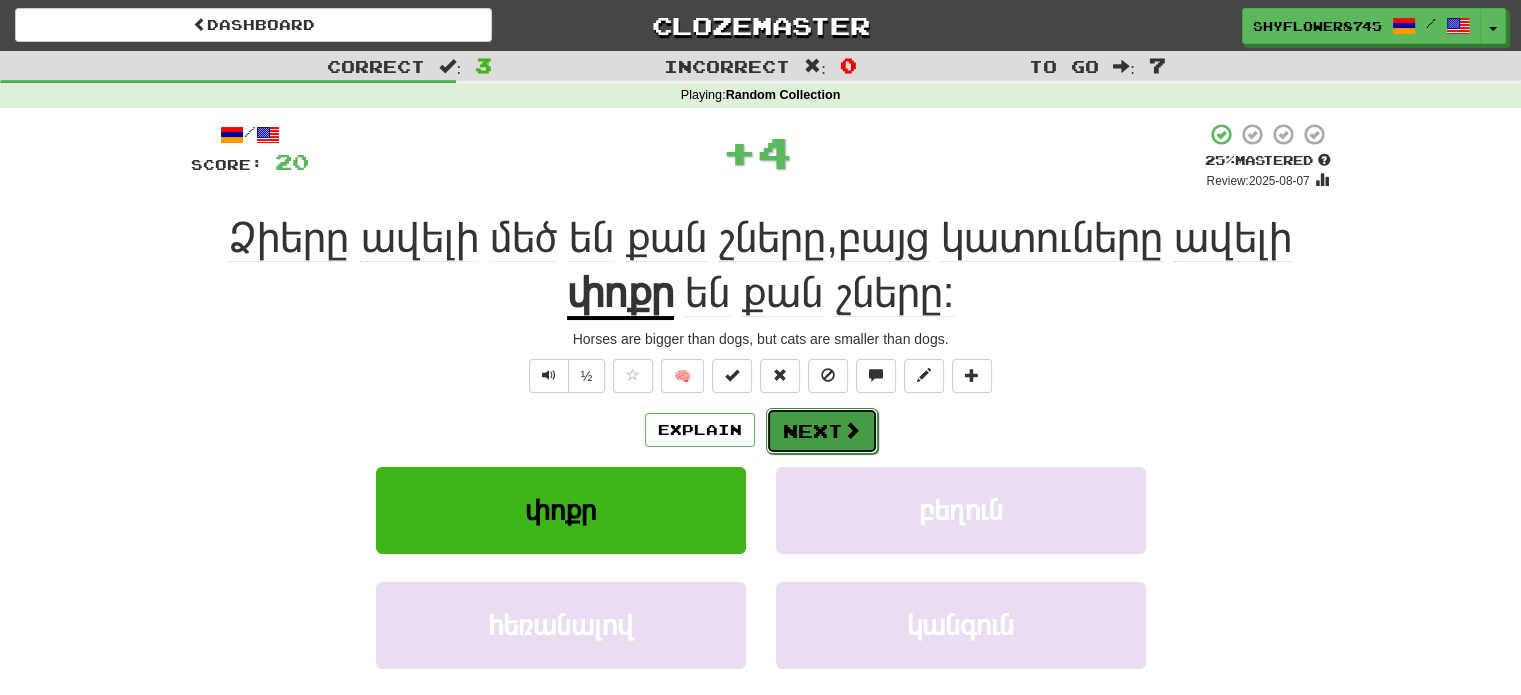 click on "Next" at bounding box center [822, 431] 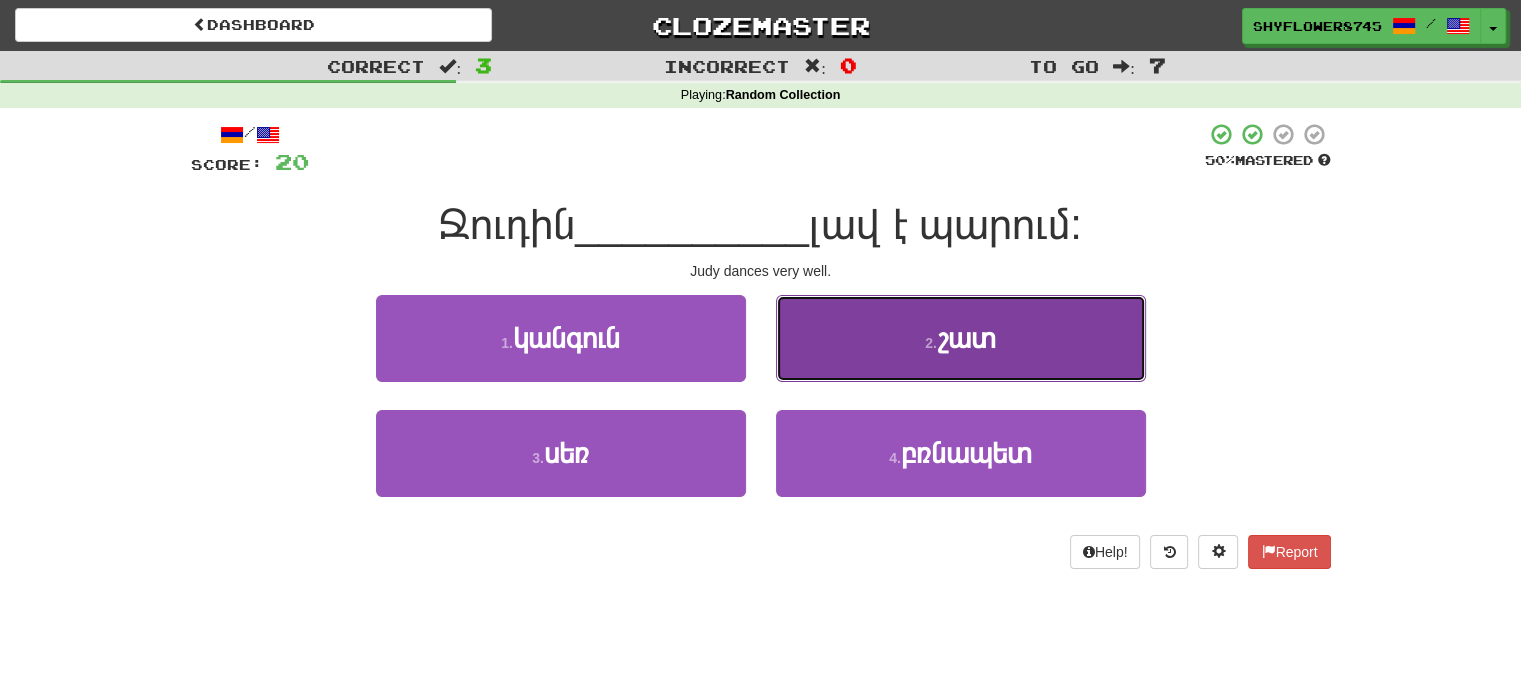 click on "2 .  շատ" at bounding box center [961, 338] 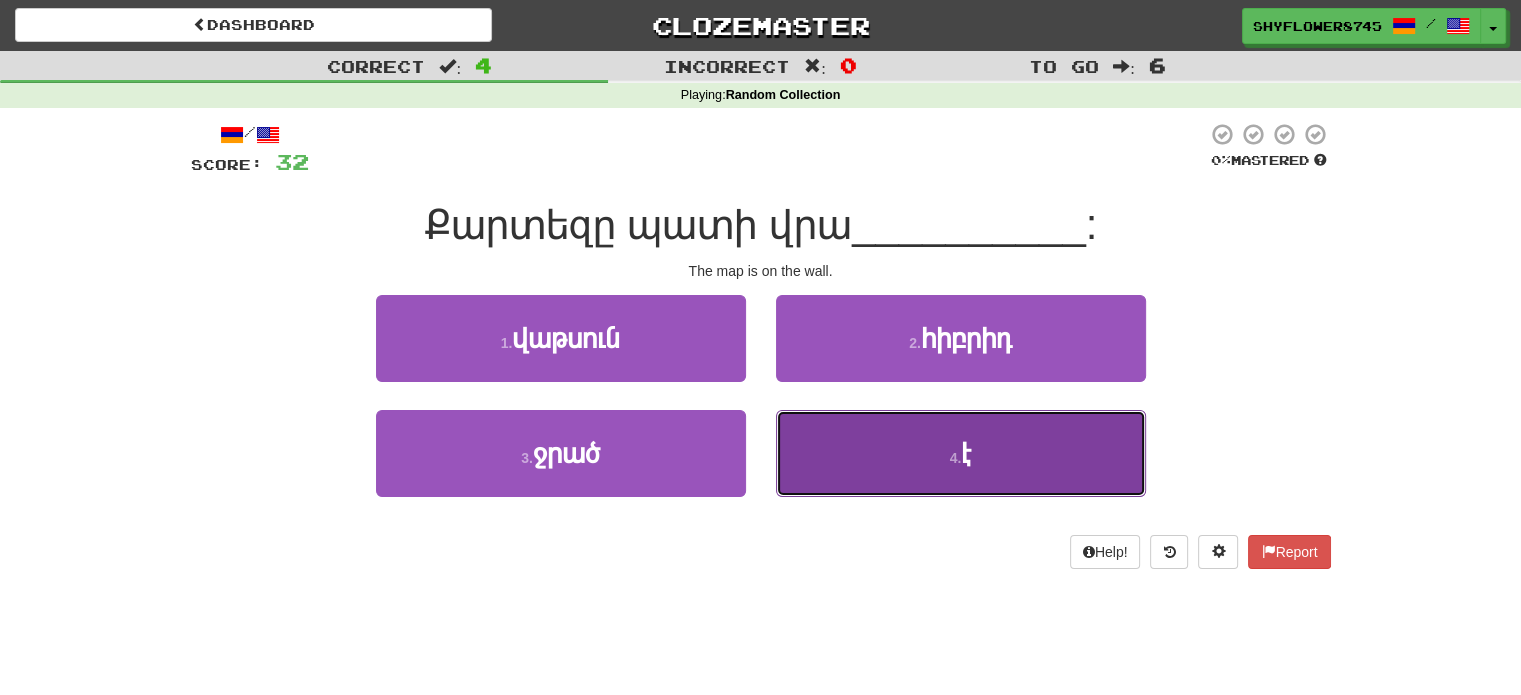 click on "4 .  է" at bounding box center (961, 453) 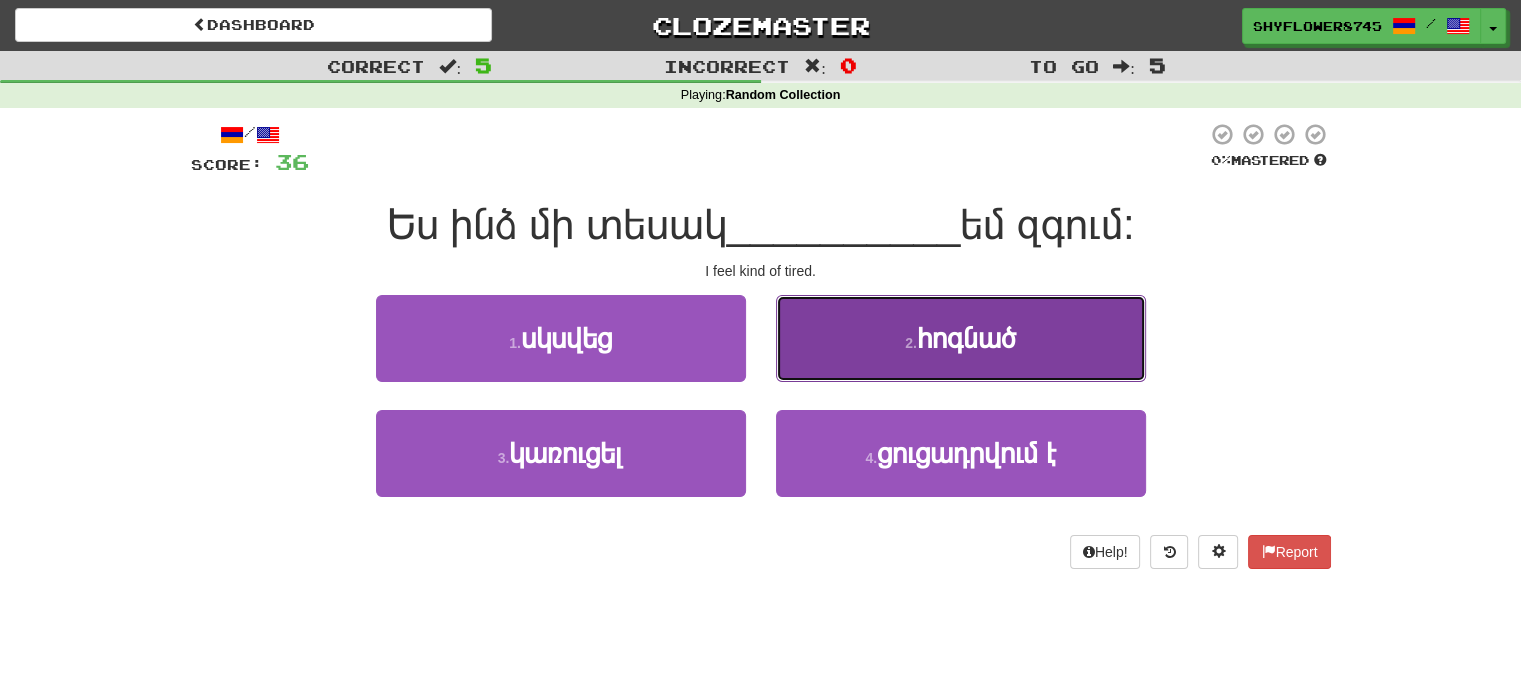 click on "հոգնած" at bounding box center (966, 338) 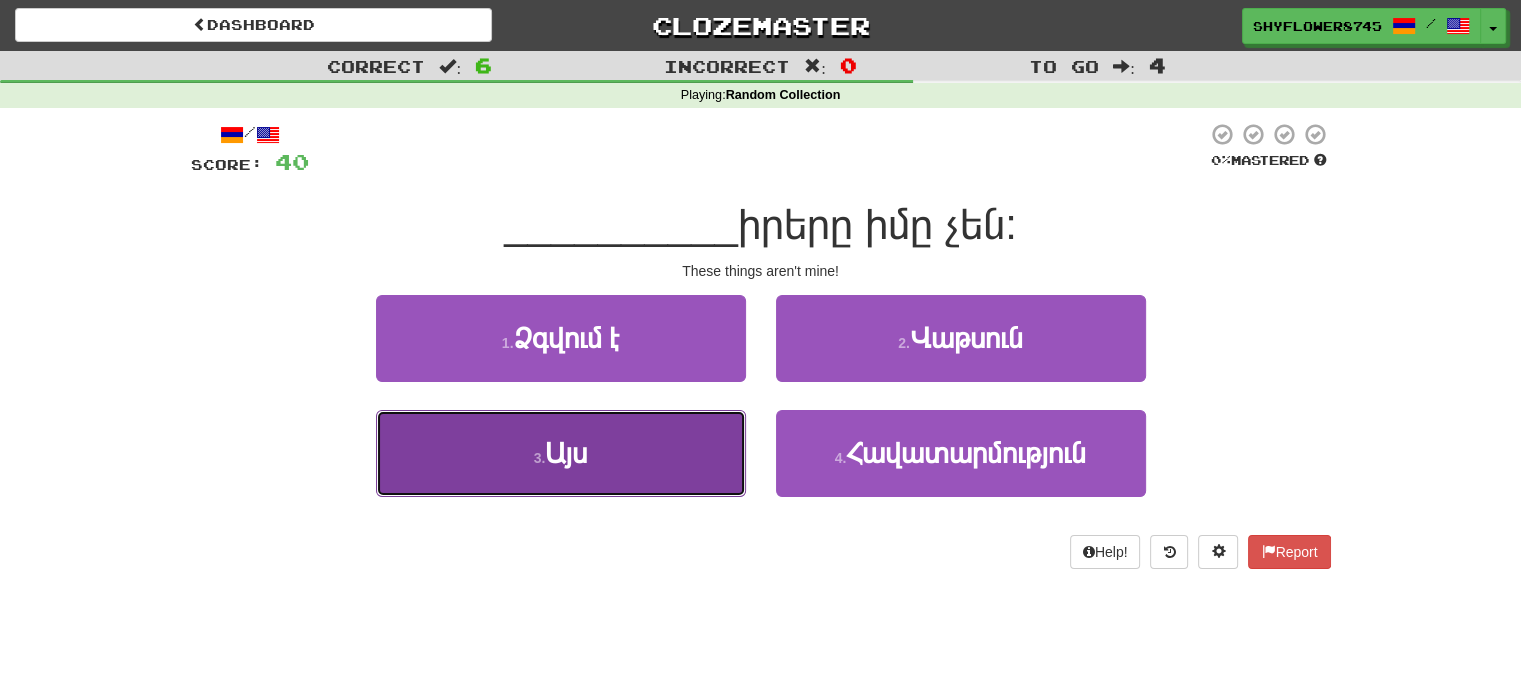 click on "3 .  Այս" at bounding box center [561, 453] 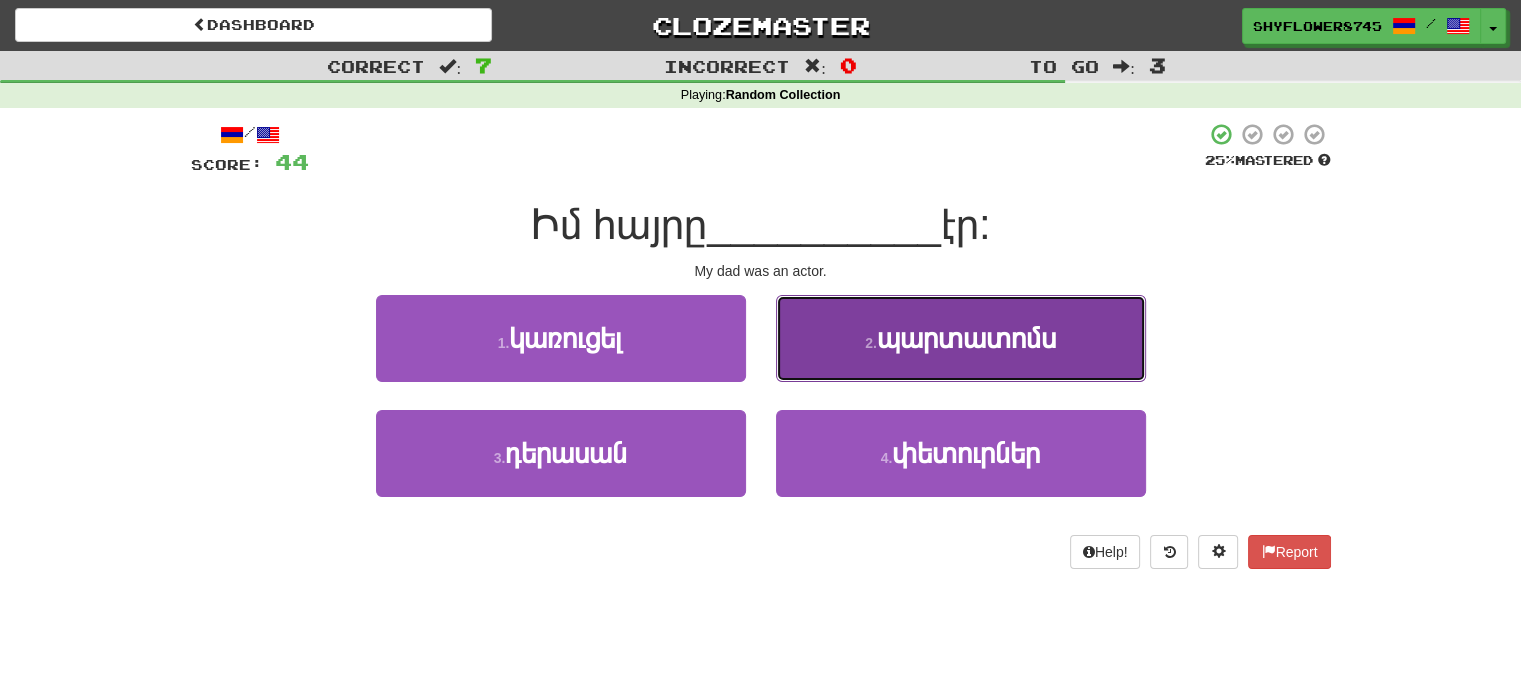 click on "2 .  պարտատոմս" at bounding box center [961, 338] 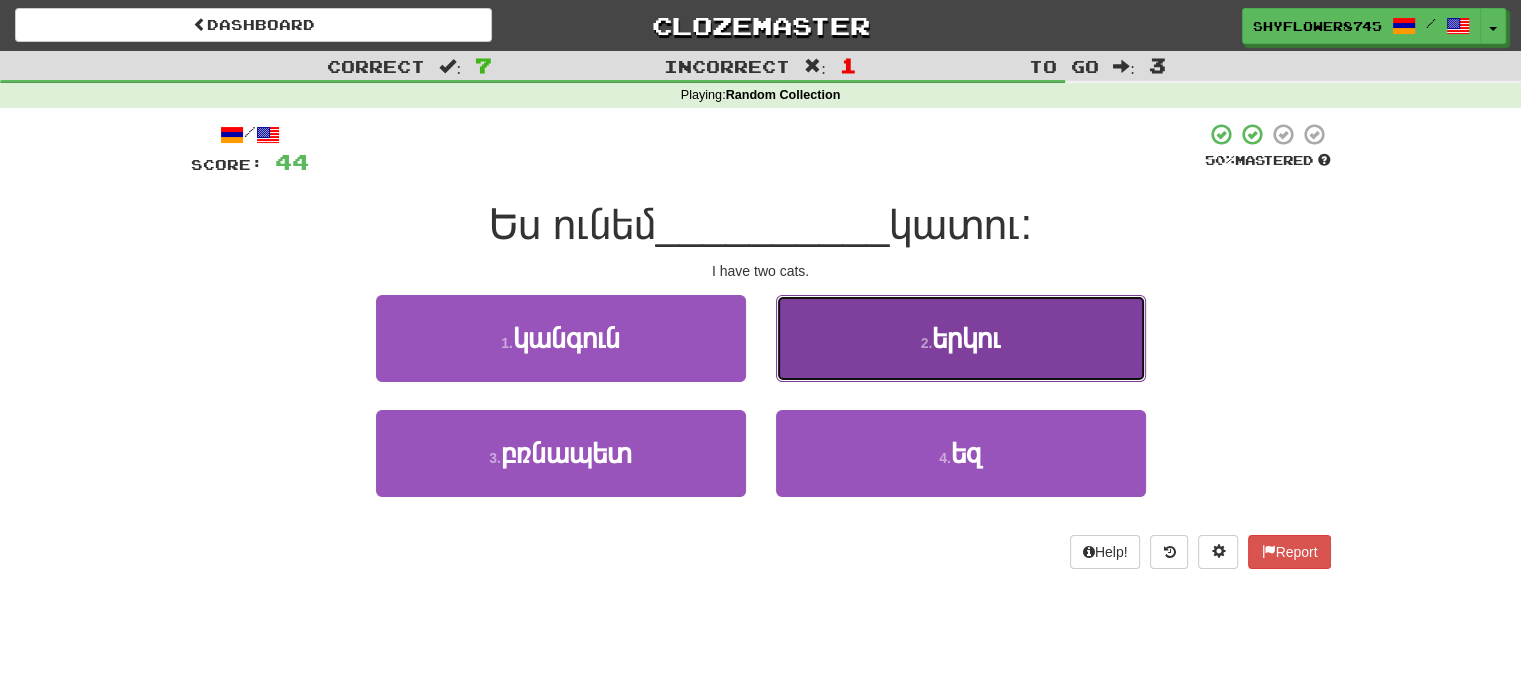 click on "2 .  երկու" at bounding box center (961, 338) 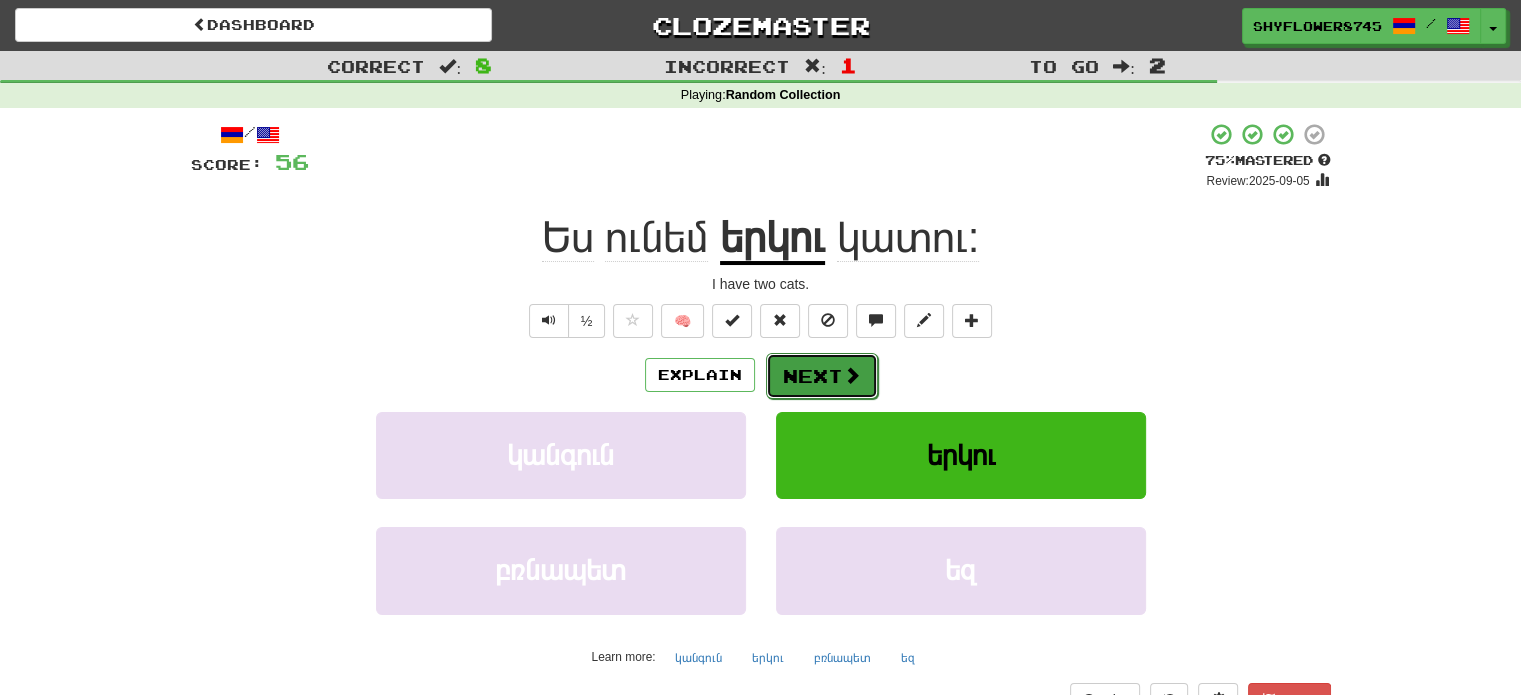 click at bounding box center [852, 375] 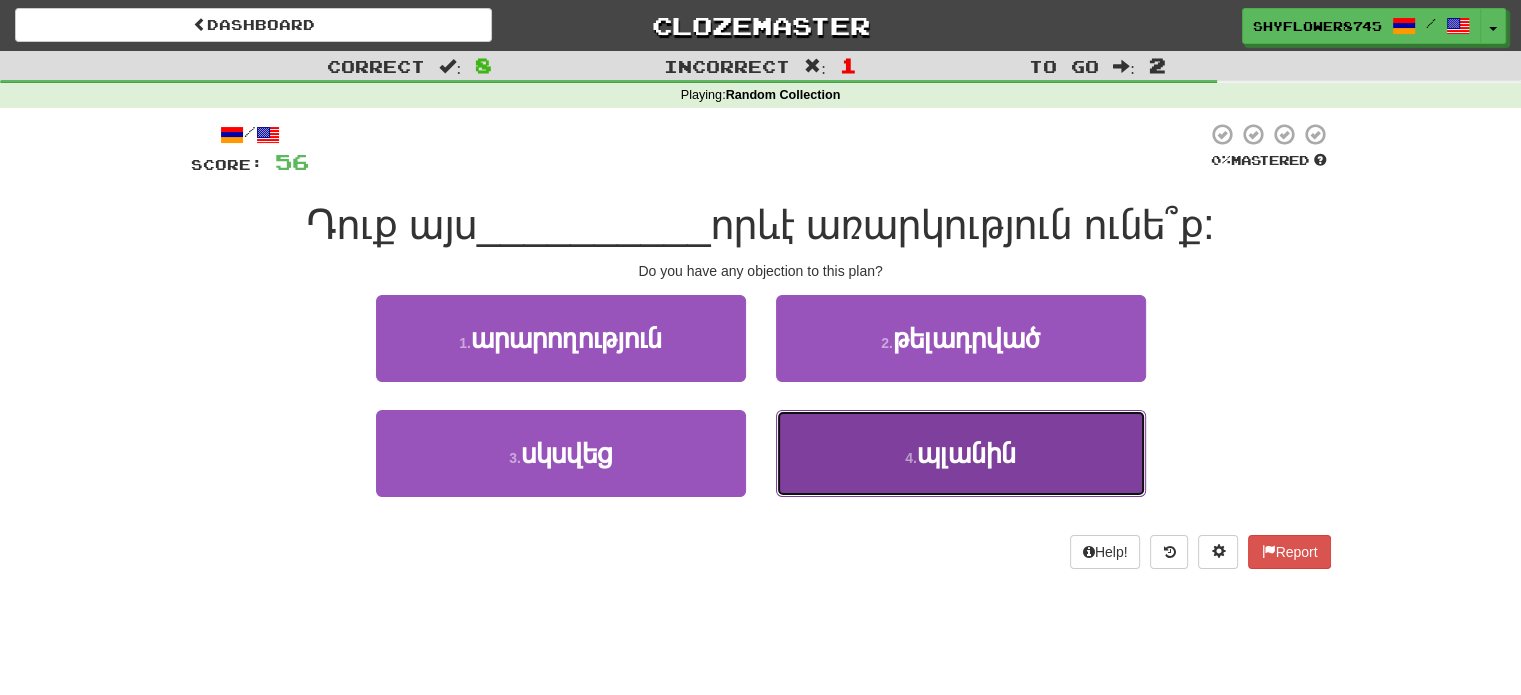 click on "4 .  պլանին" at bounding box center [961, 453] 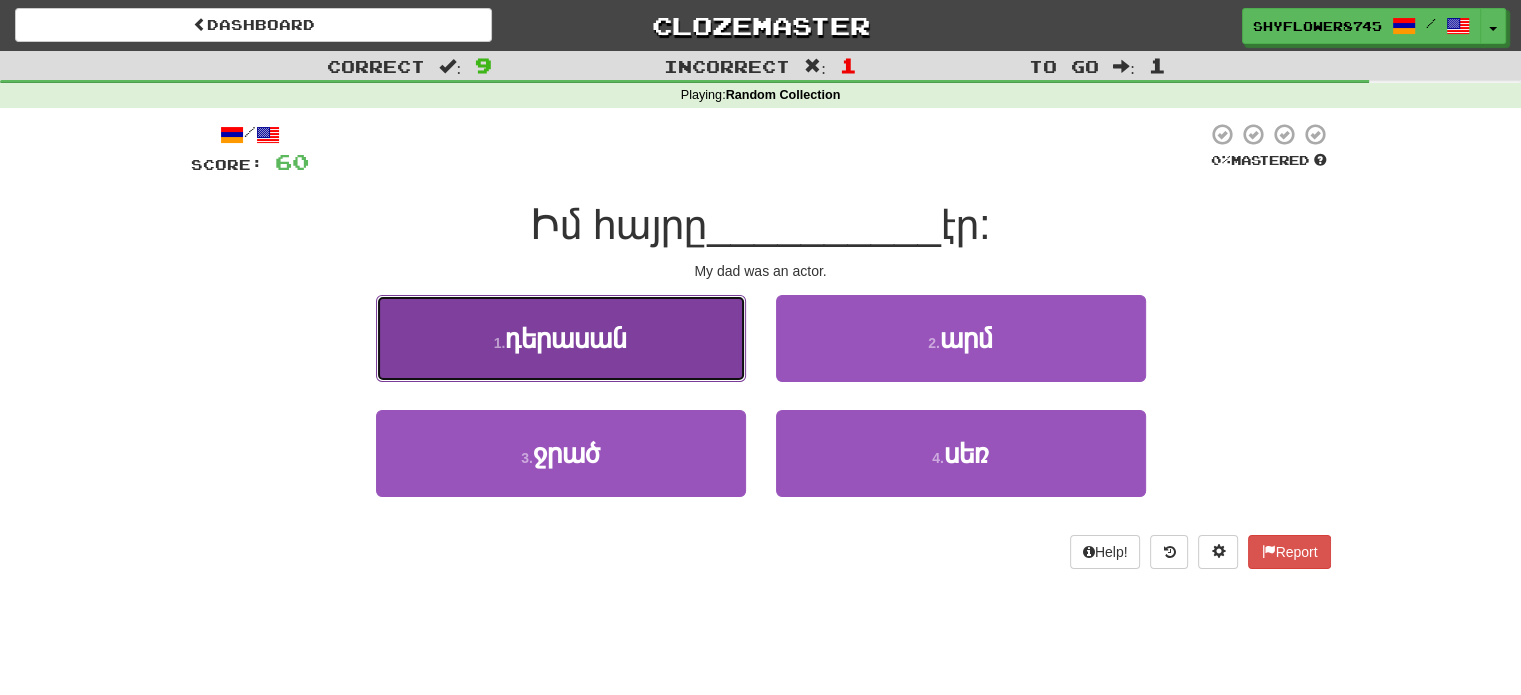 click on "1 .  դերասան" at bounding box center (561, 338) 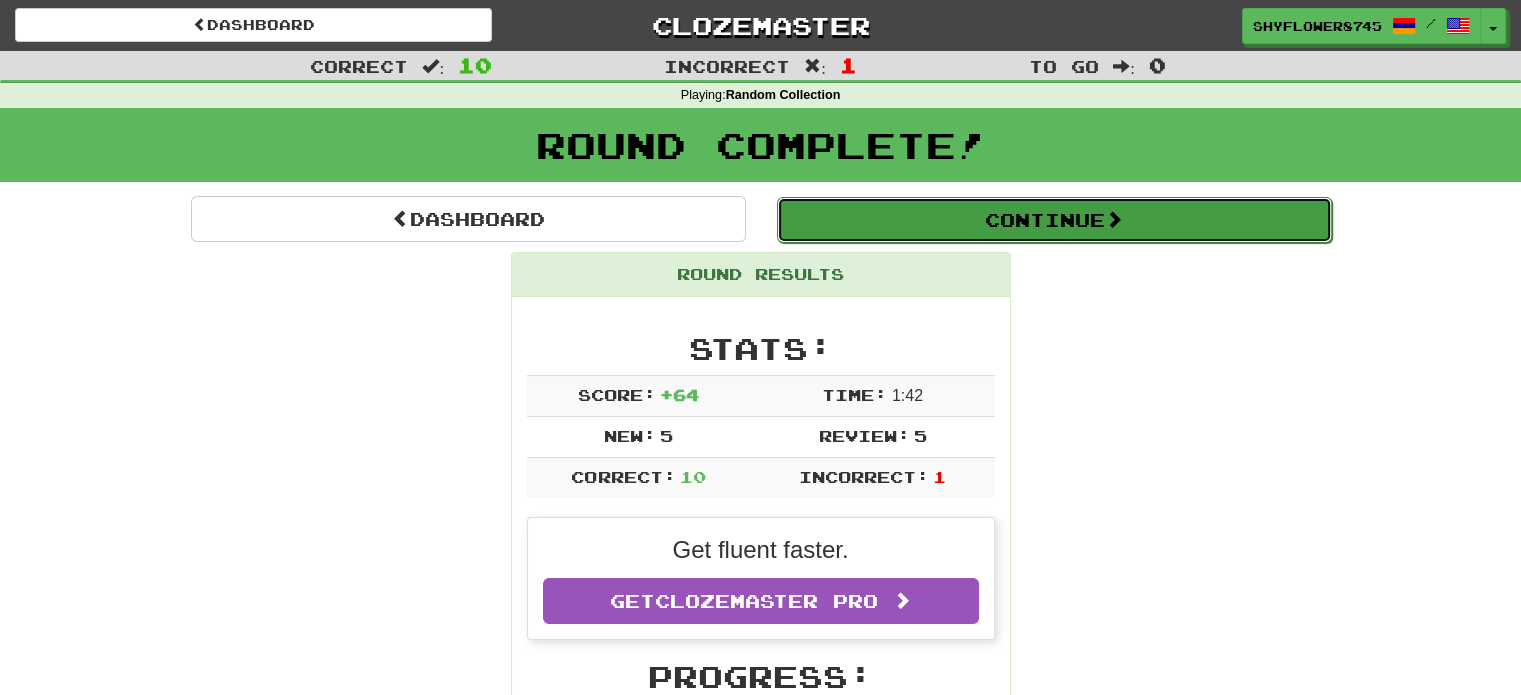 click on "Continue" at bounding box center (1054, 220) 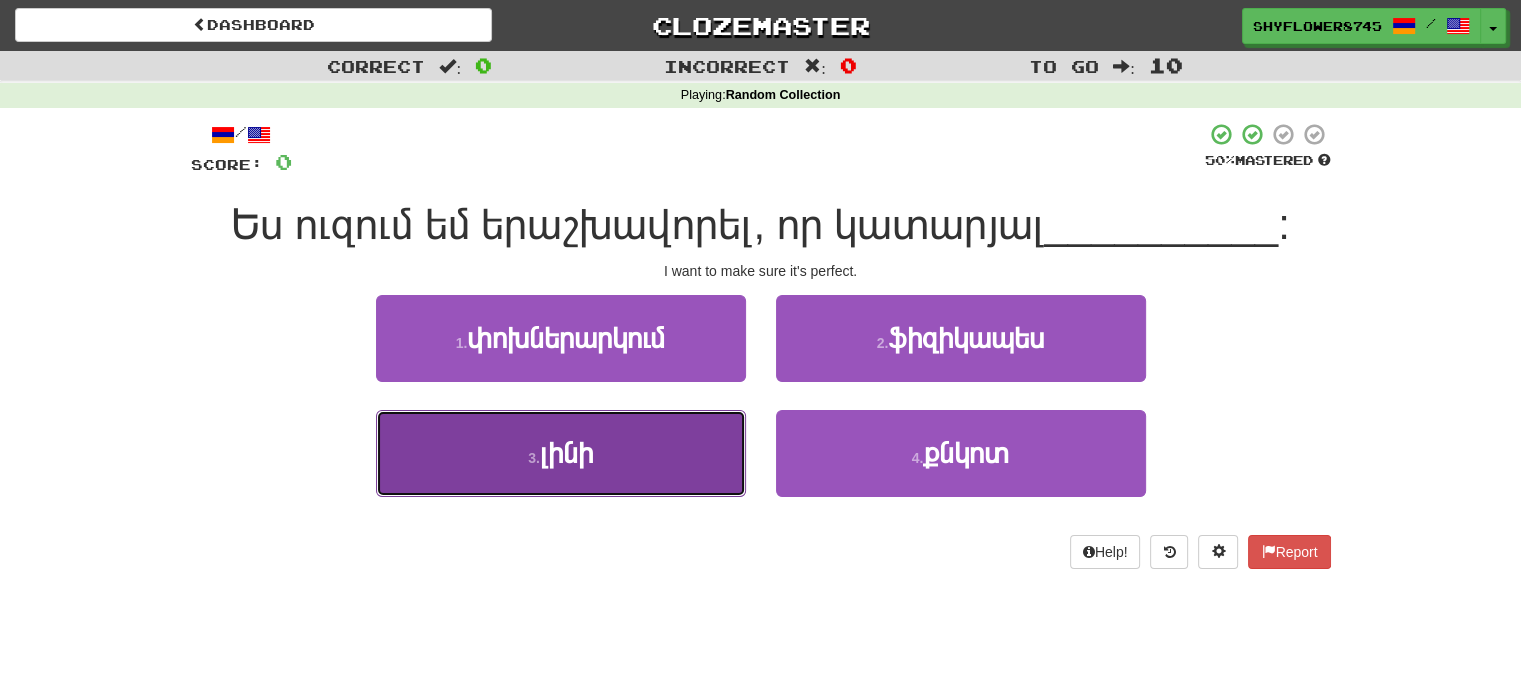 click on "3 .  լինի" at bounding box center [561, 453] 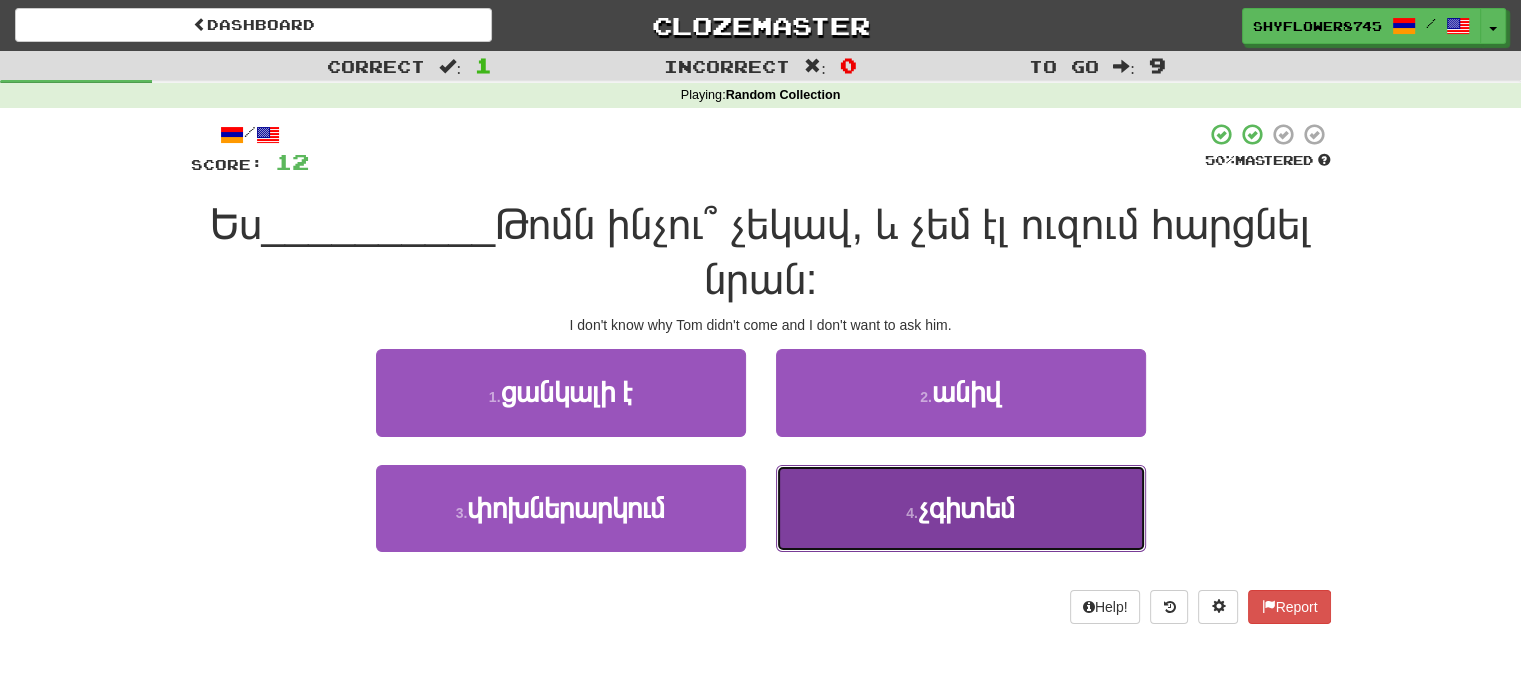 click on "4 .  չգիտեմ" at bounding box center (961, 508) 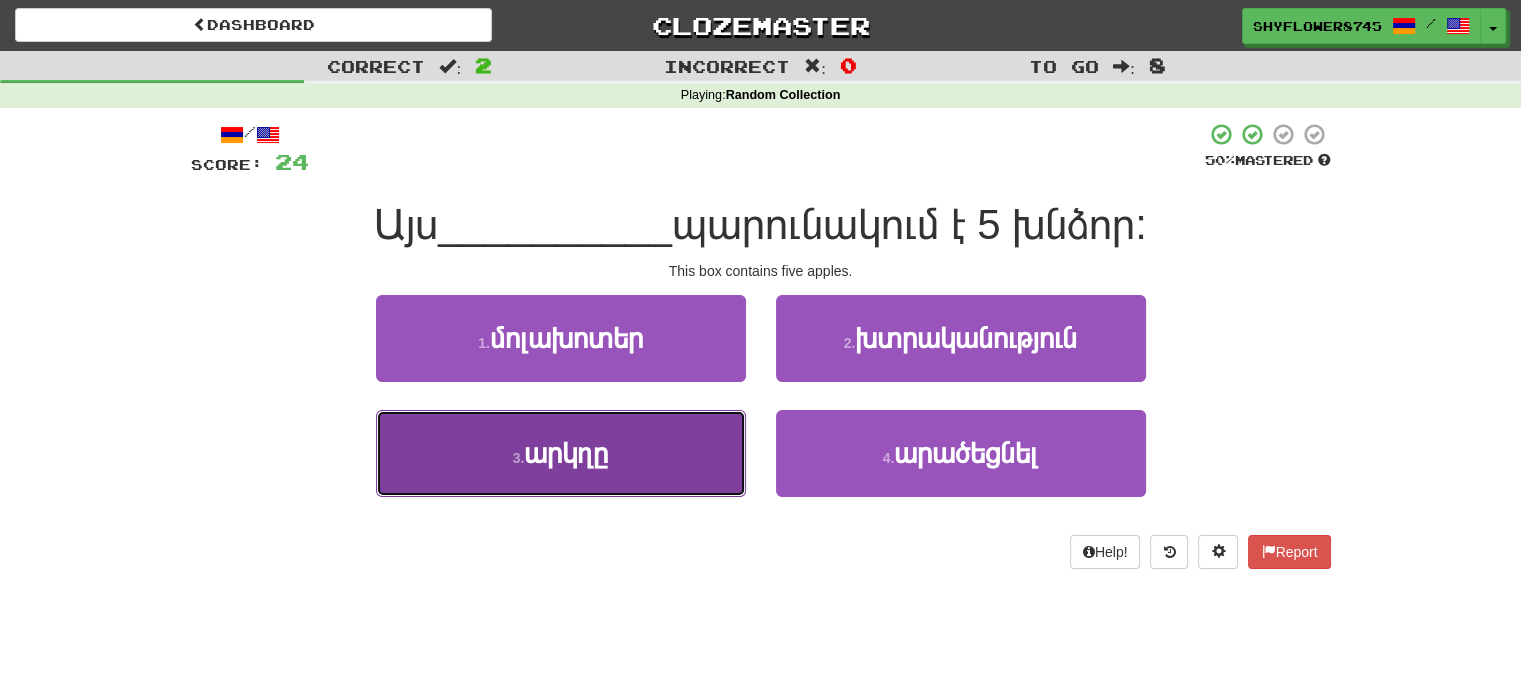 click on "3 .  արկղը" at bounding box center (561, 453) 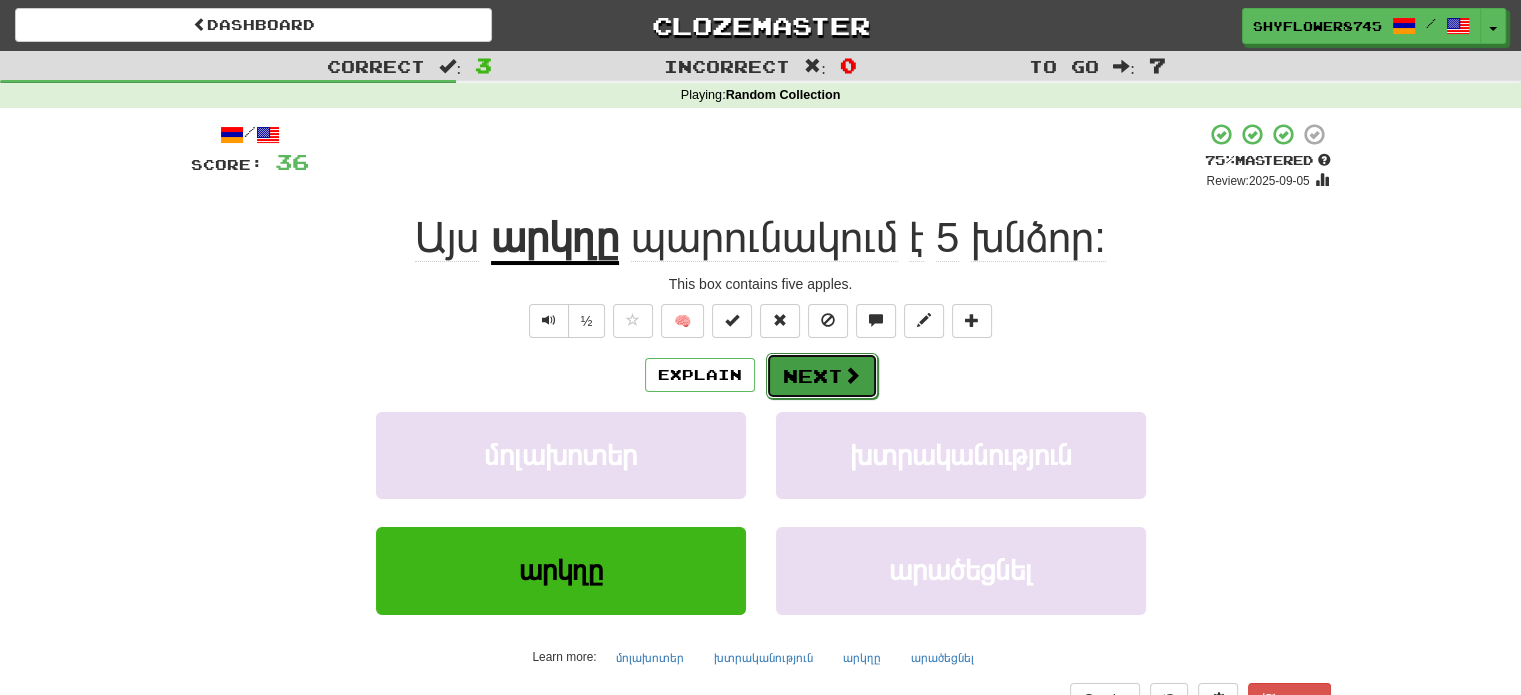 click on "Next" at bounding box center (822, 376) 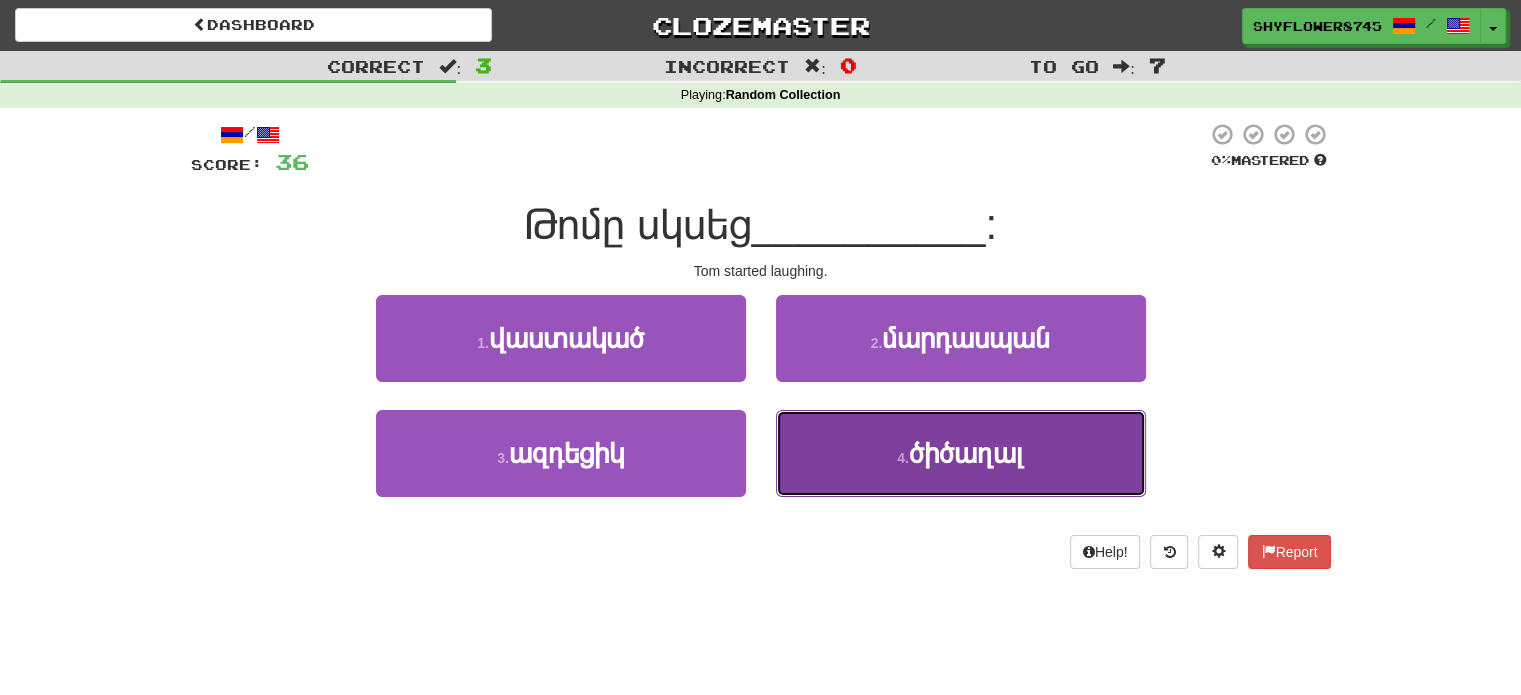 click on "ծիծաղալ" at bounding box center [966, 453] 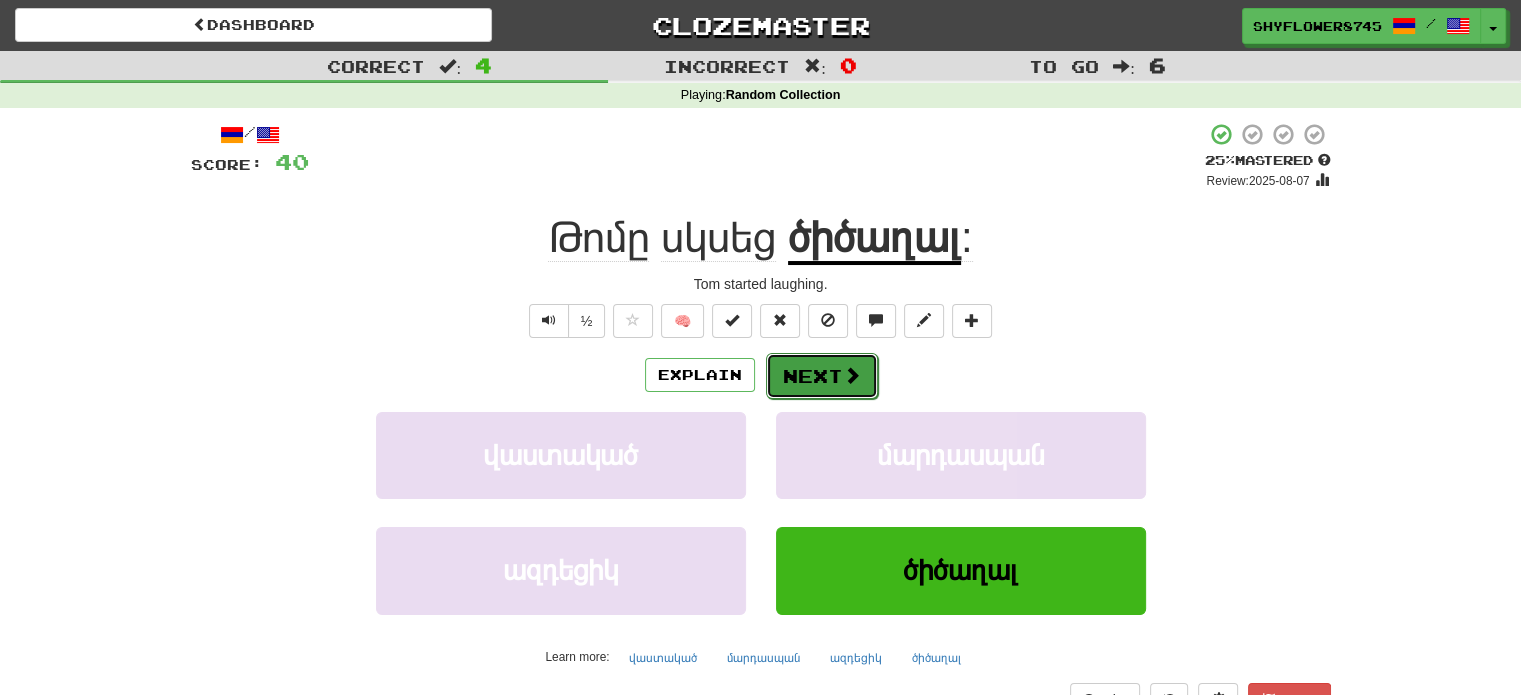 click on "Next" at bounding box center (822, 376) 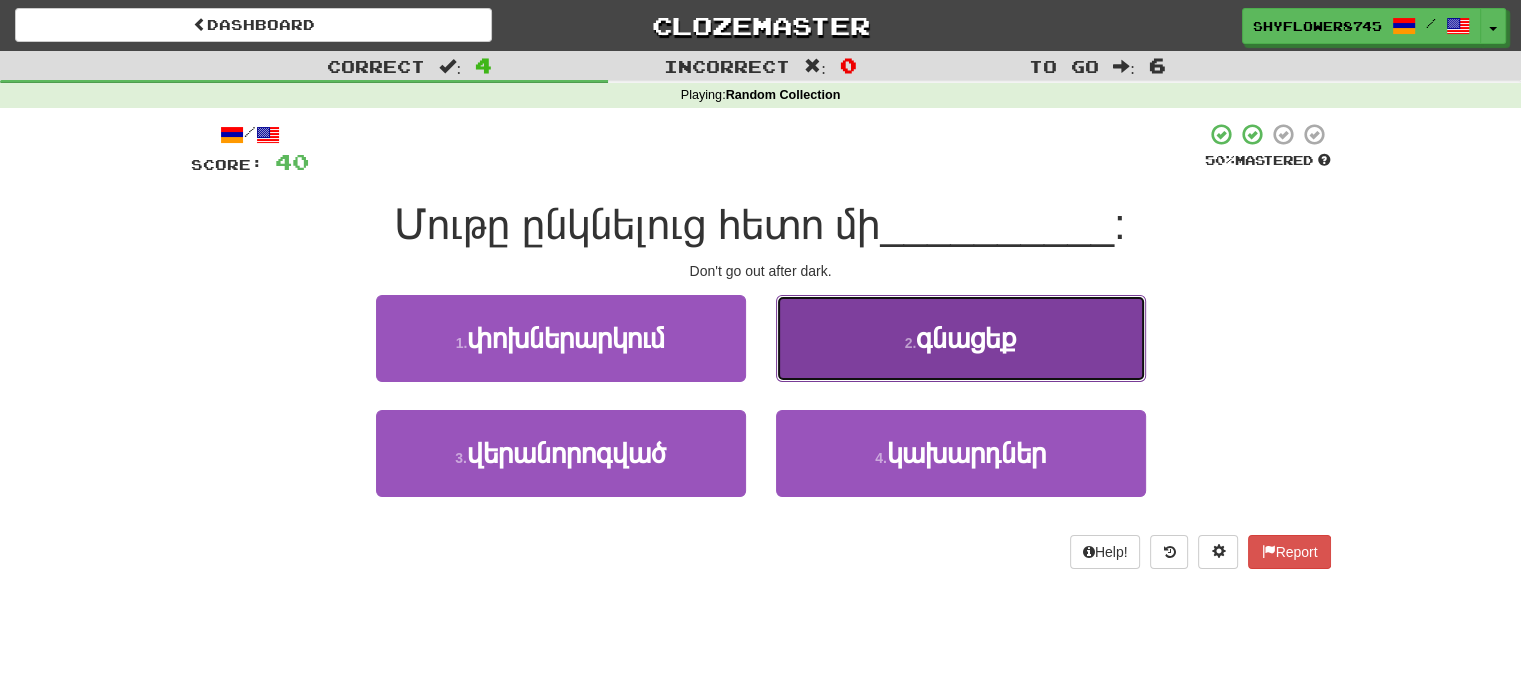 click on "2 .  գնացեք" at bounding box center (961, 338) 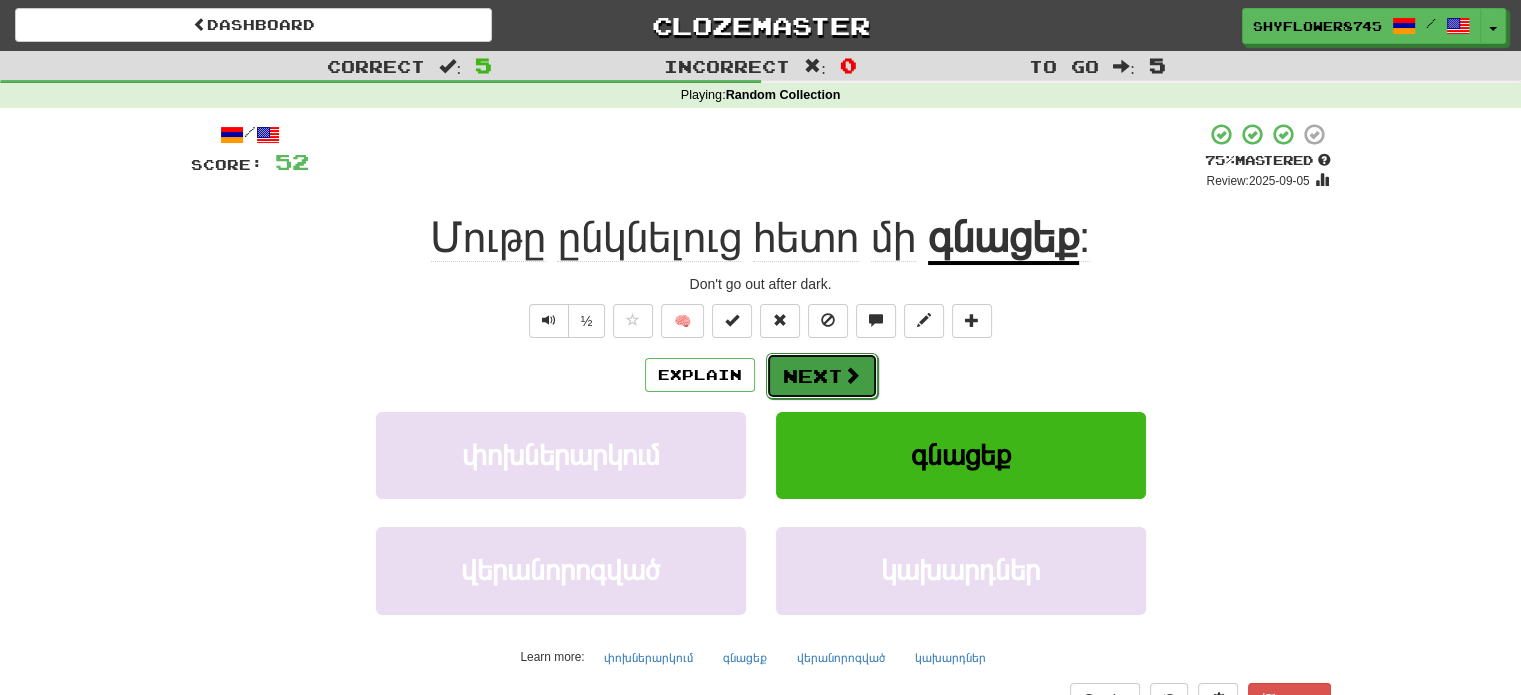 click on "Next" at bounding box center (822, 376) 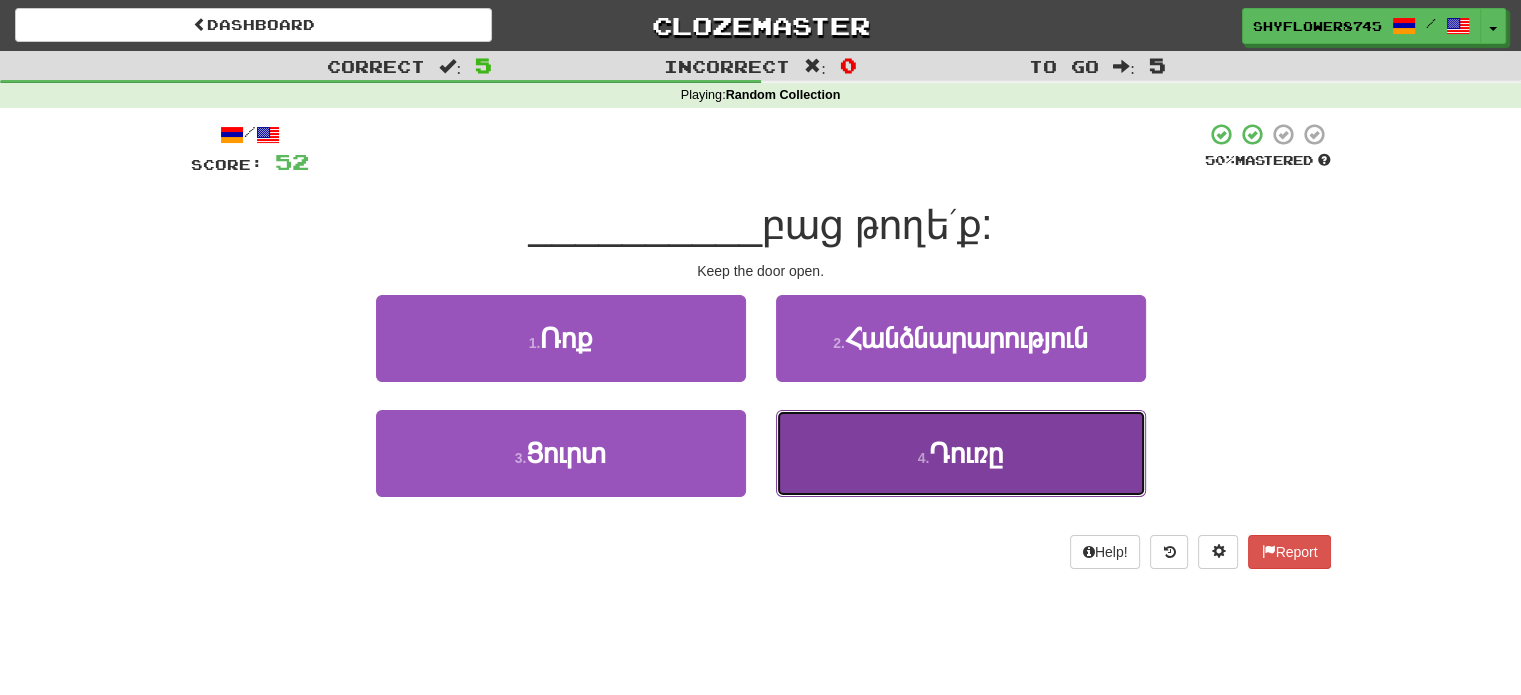 click on "4 .  Դուռը" at bounding box center [961, 453] 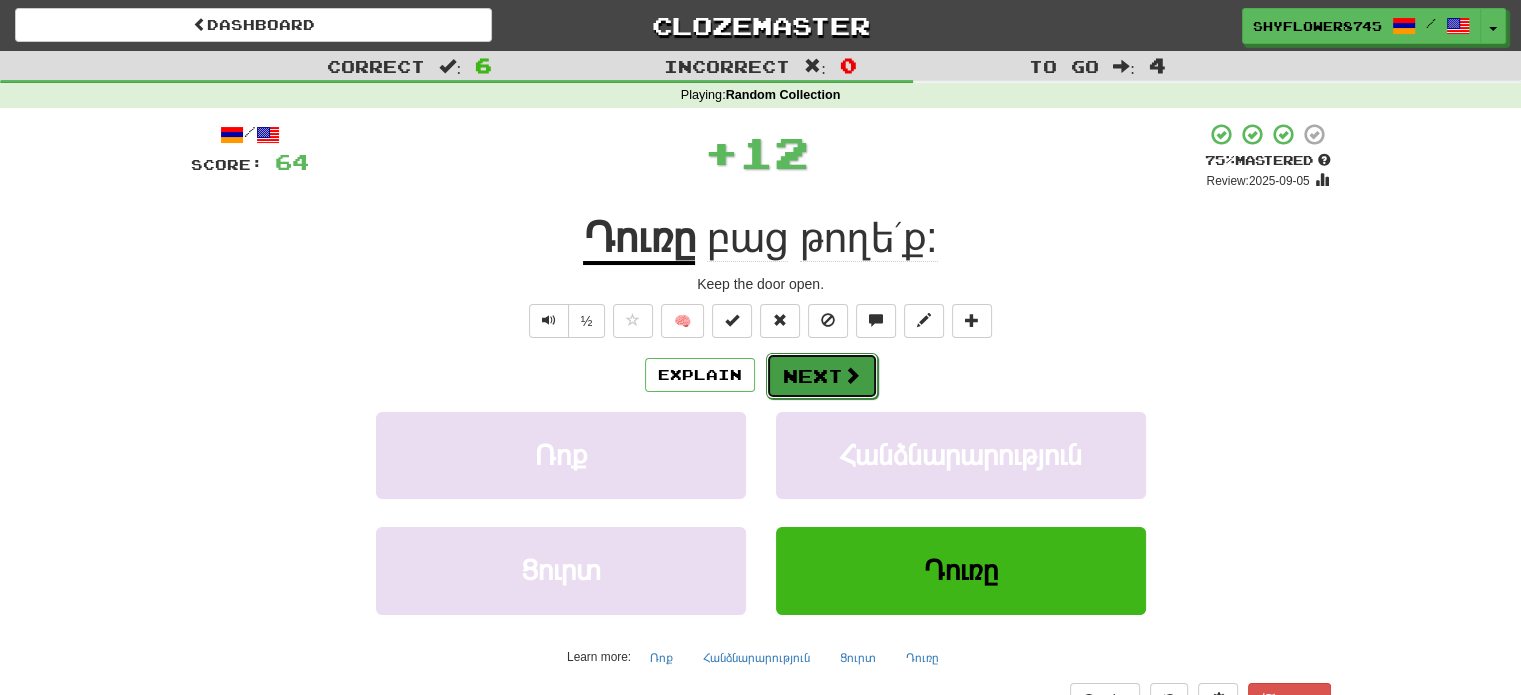click on "Next" at bounding box center [822, 376] 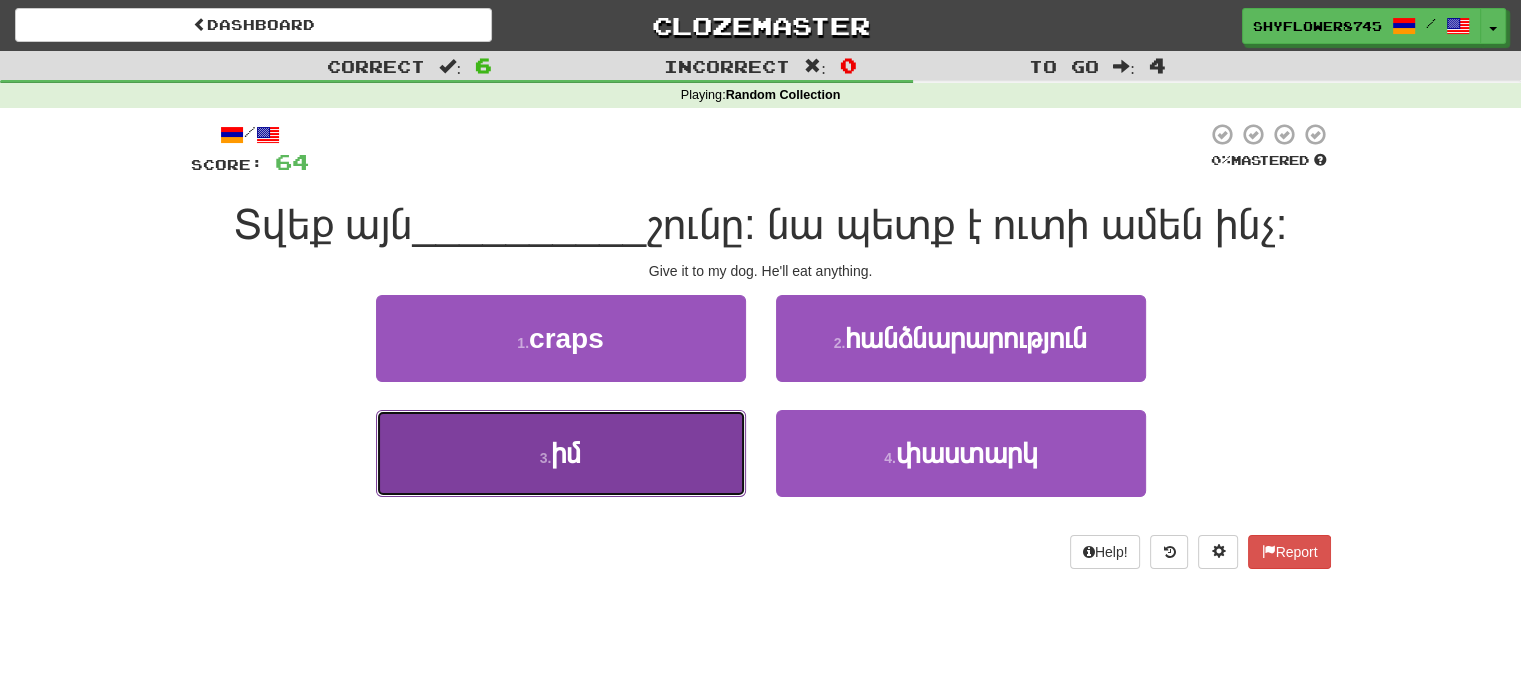 click on "3 .  իմ" at bounding box center (561, 453) 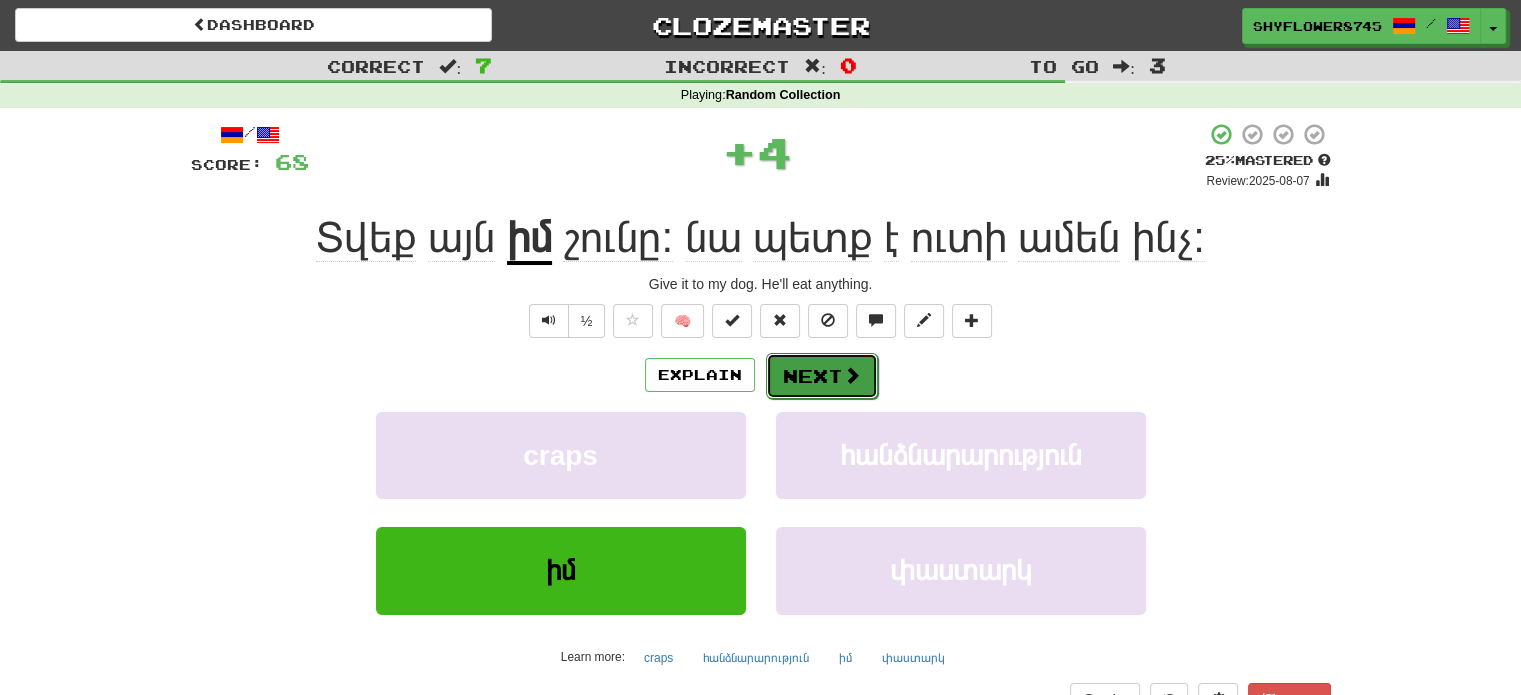 click on "Next" at bounding box center [822, 376] 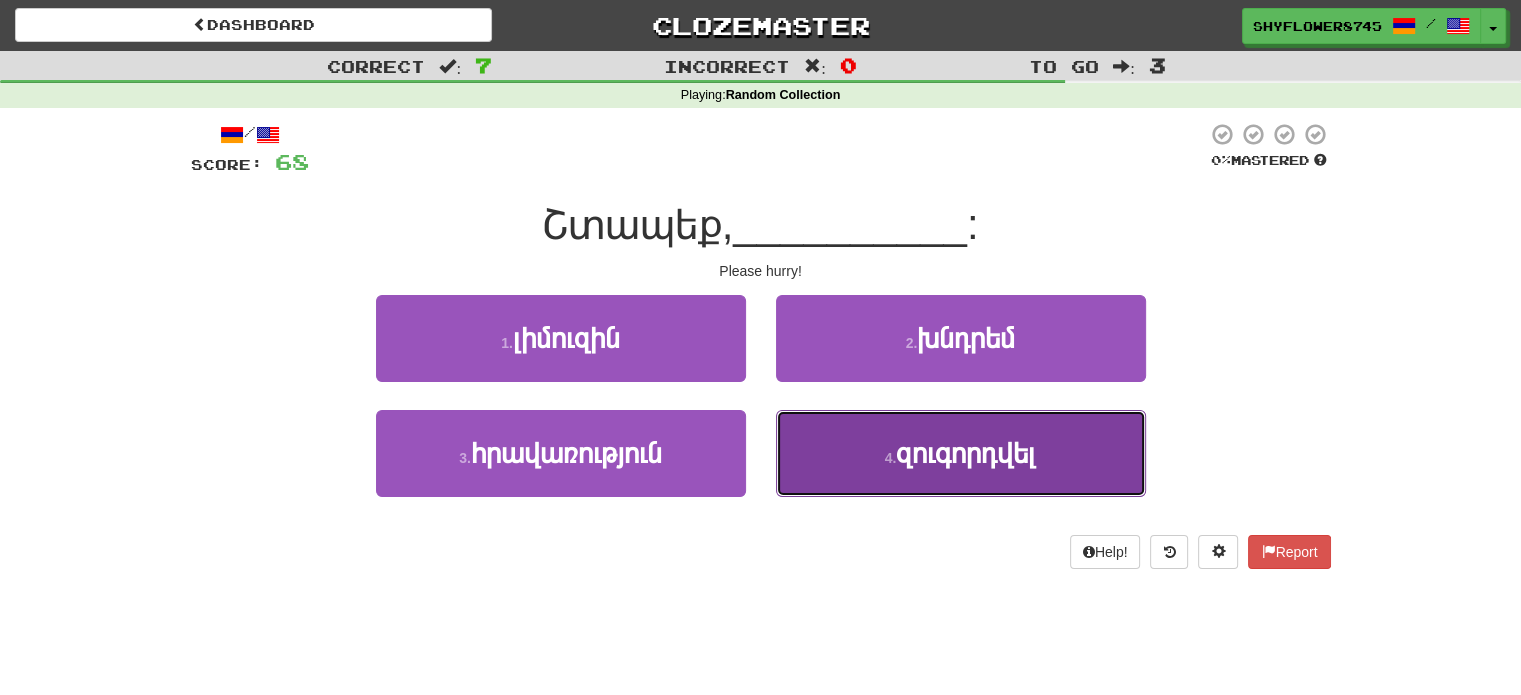 click on "4 .  զուգորդվել" at bounding box center (961, 453) 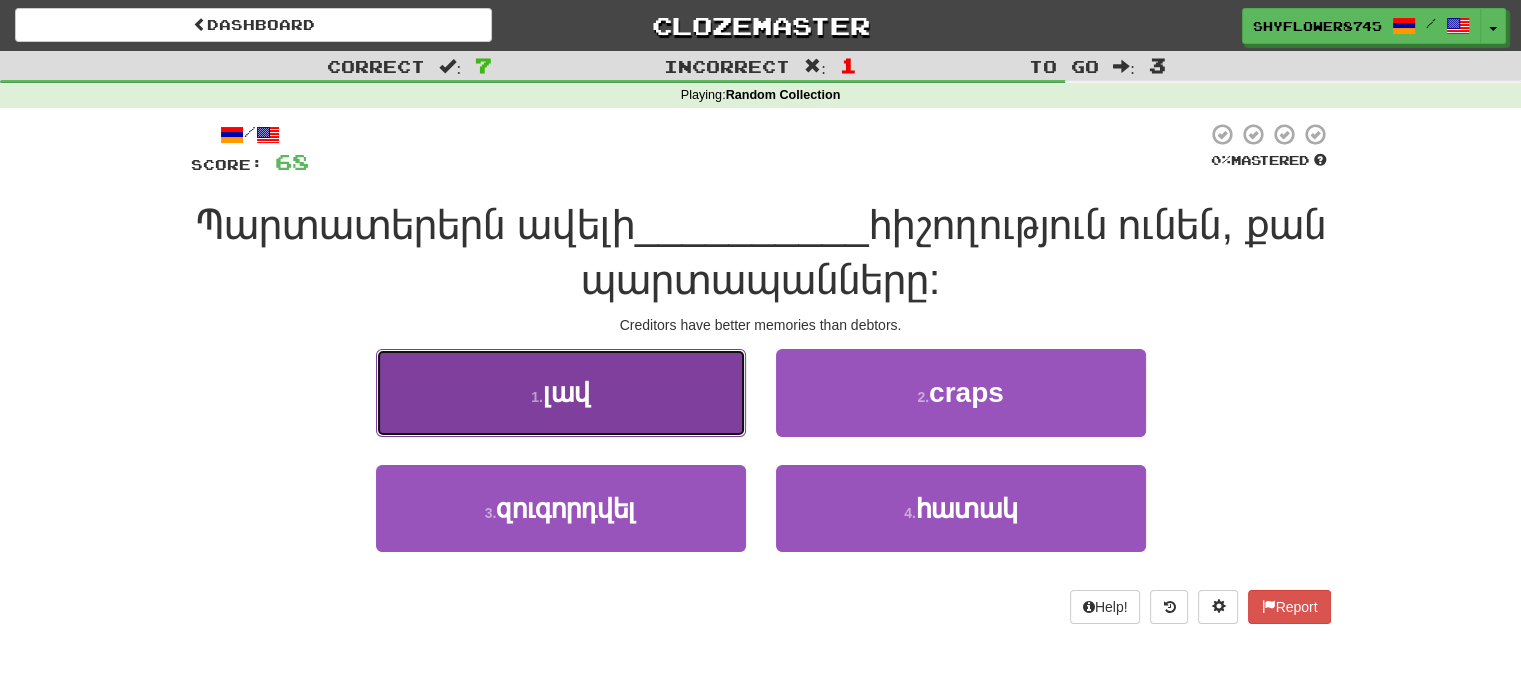 click on "1 .  լավ" at bounding box center (561, 392) 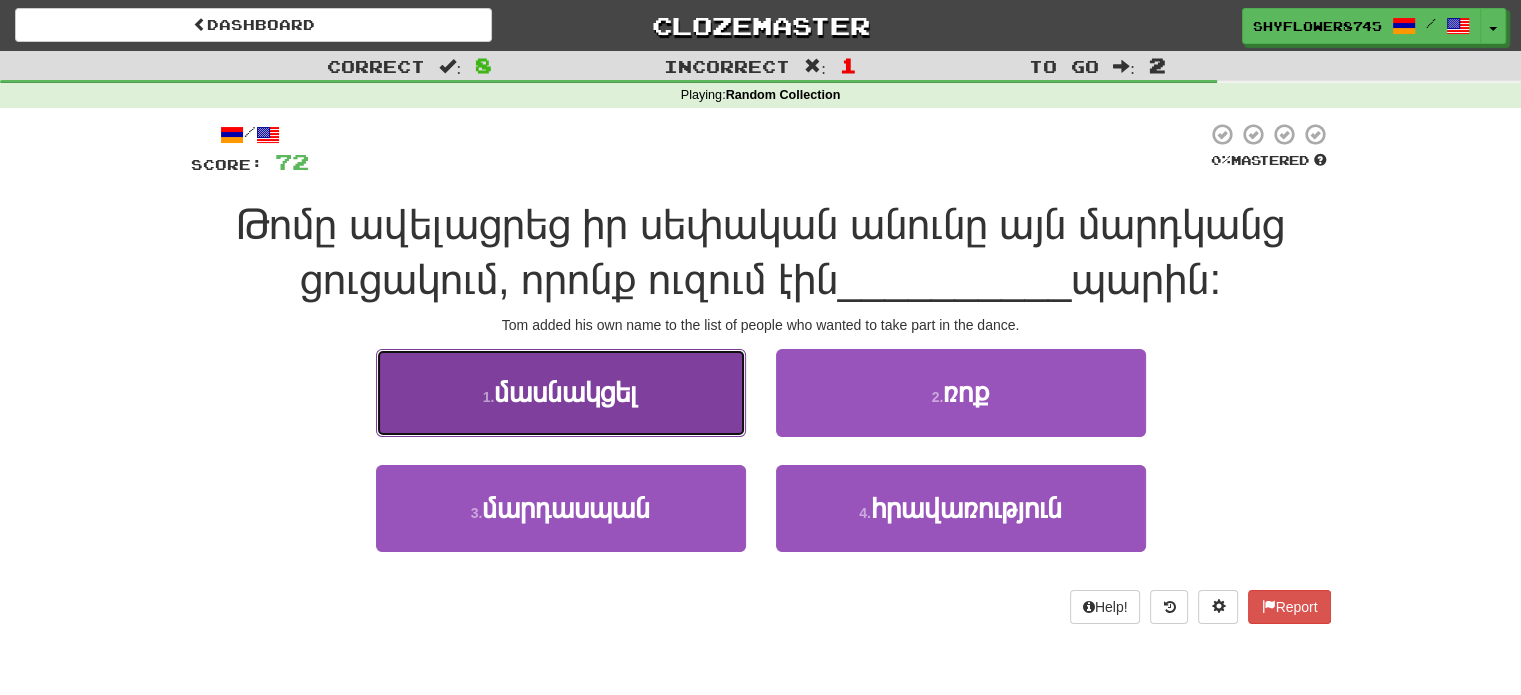 click on "1 .  մասնակցել" at bounding box center (561, 392) 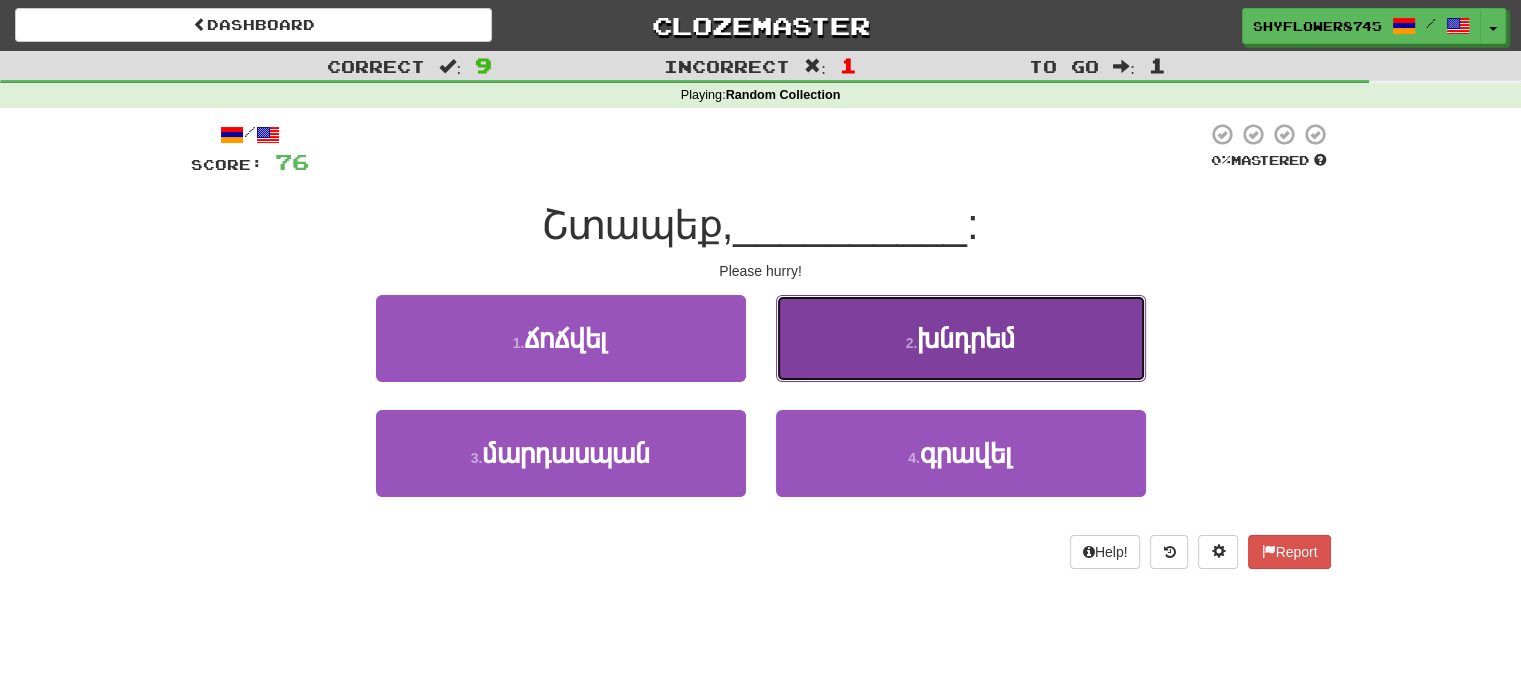 click on "2 .  խնդրեմ" at bounding box center [961, 338] 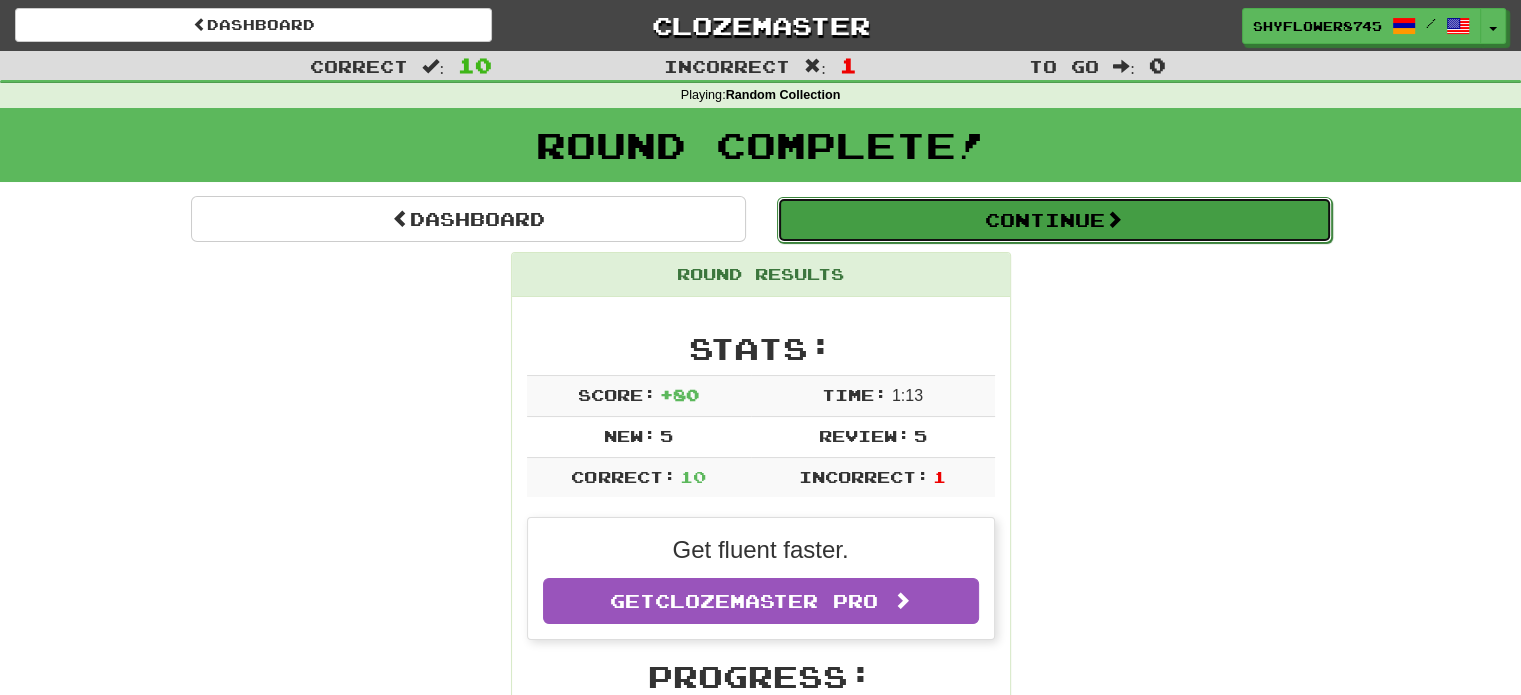 click on "Continue" at bounding box center [1054, 220] 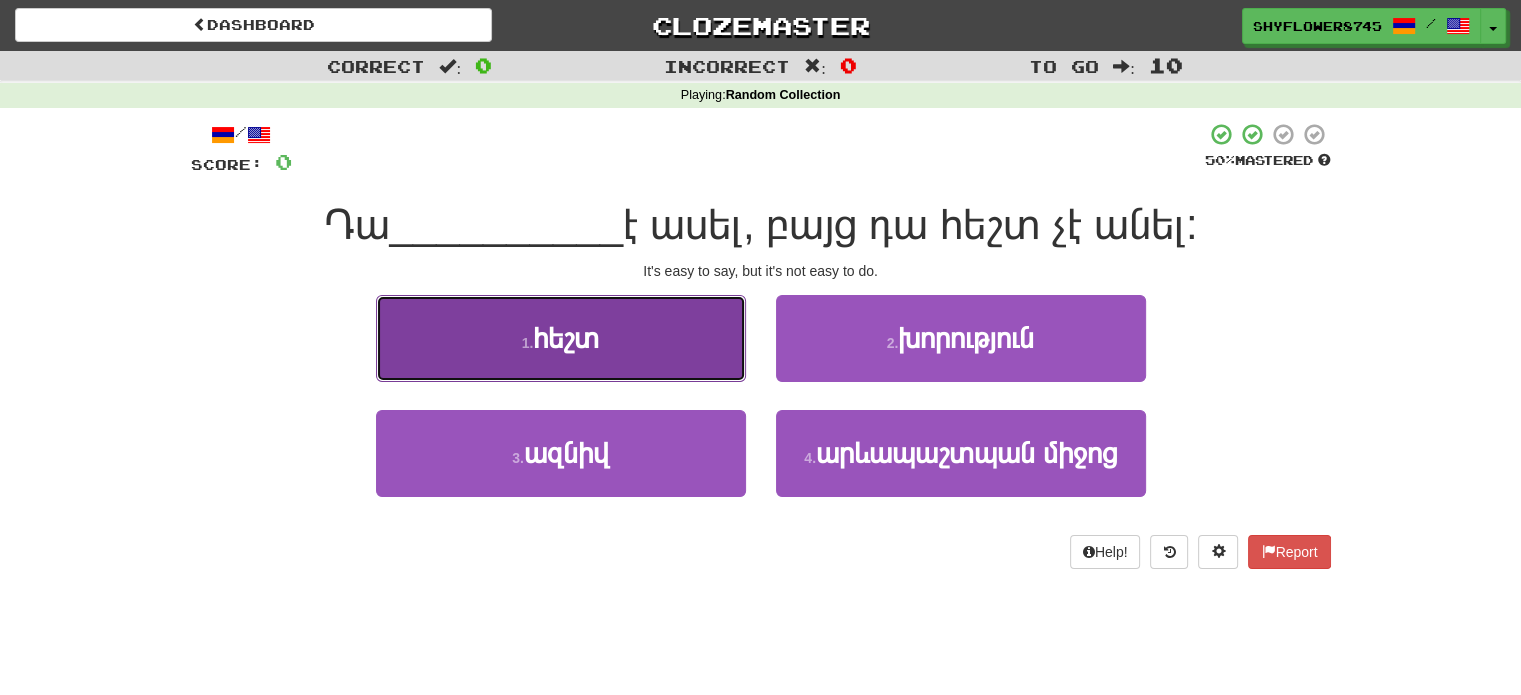 click on "1 .  հեշտ" at bounding box center [561, 338] 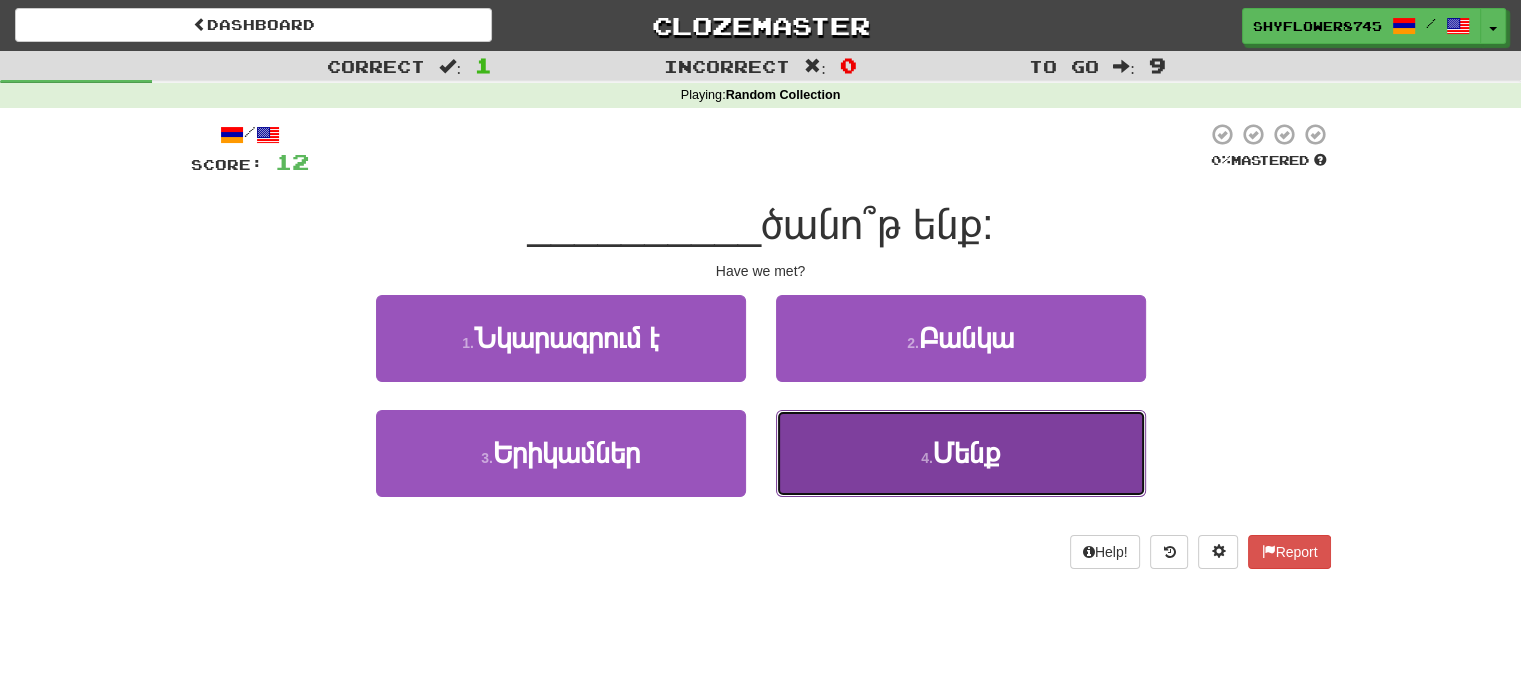 click on "4 .  Մենք" at bounding box center [961, 453] 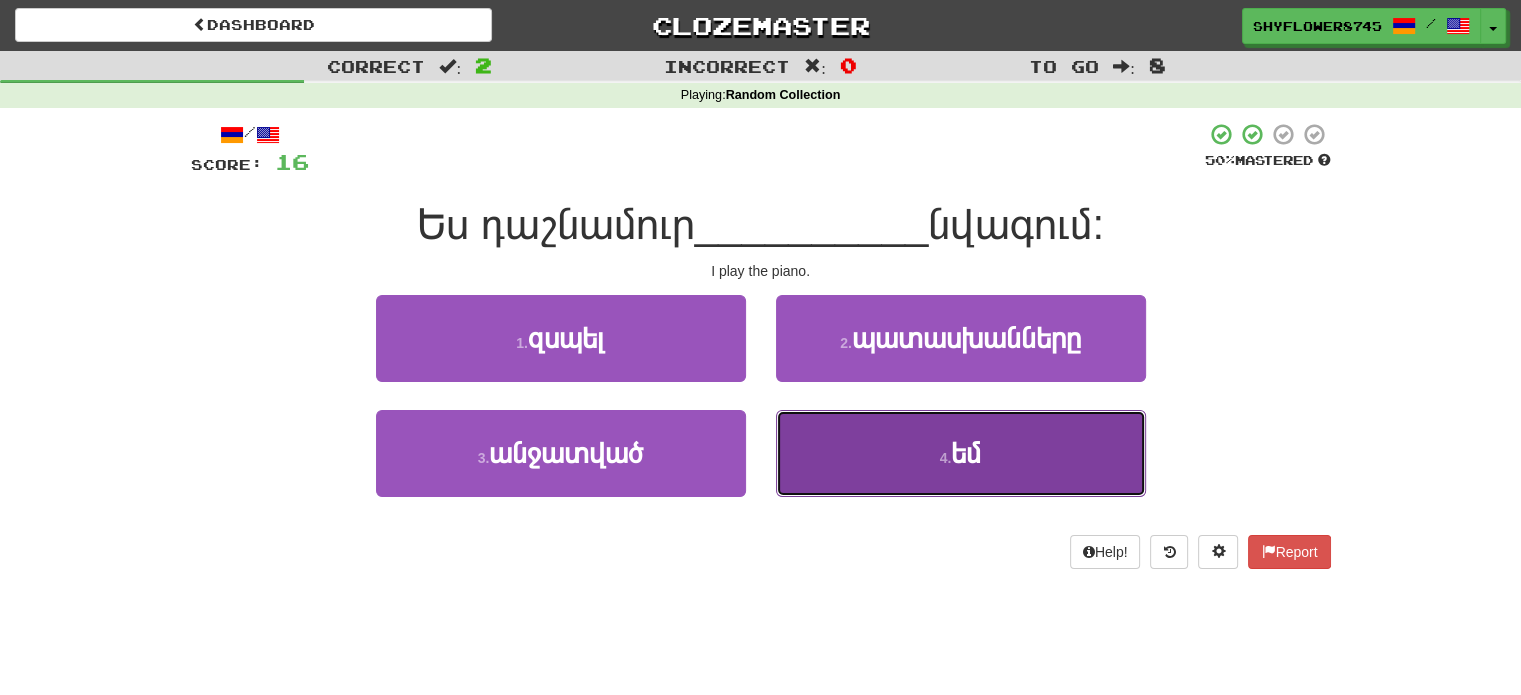 click on "4 .  եմ" at bounding box center (961, 453) 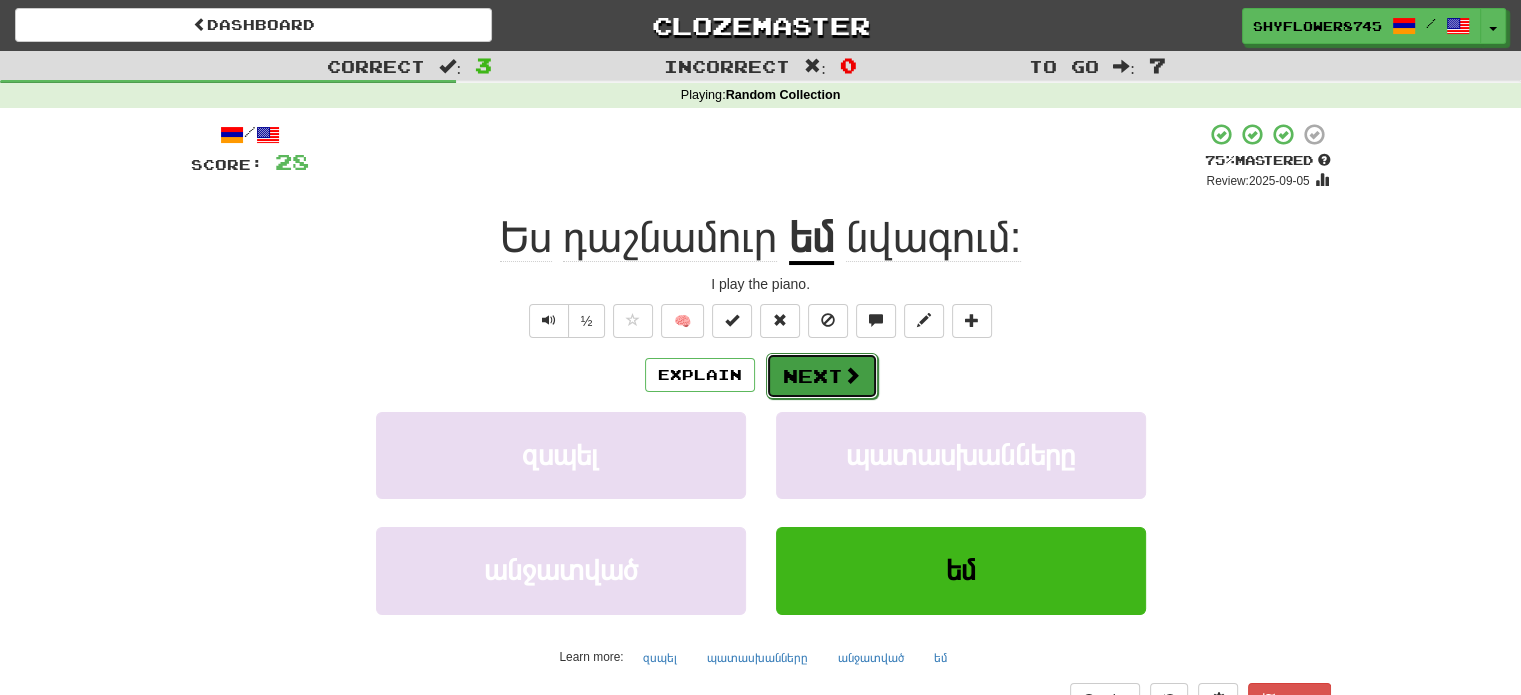 click on "Next" at bounding box center [822, 376] 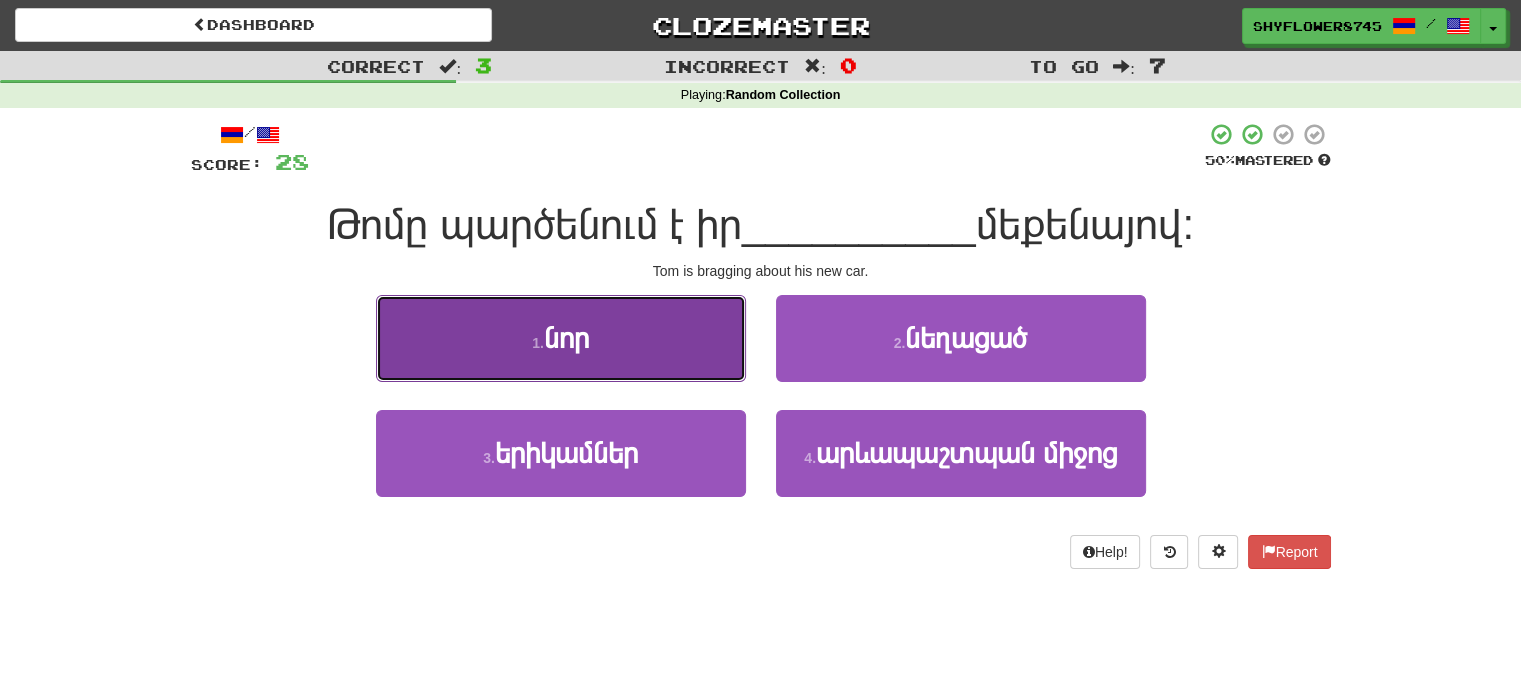 click on "1 .  նոր" at bounding box center [561, 338] 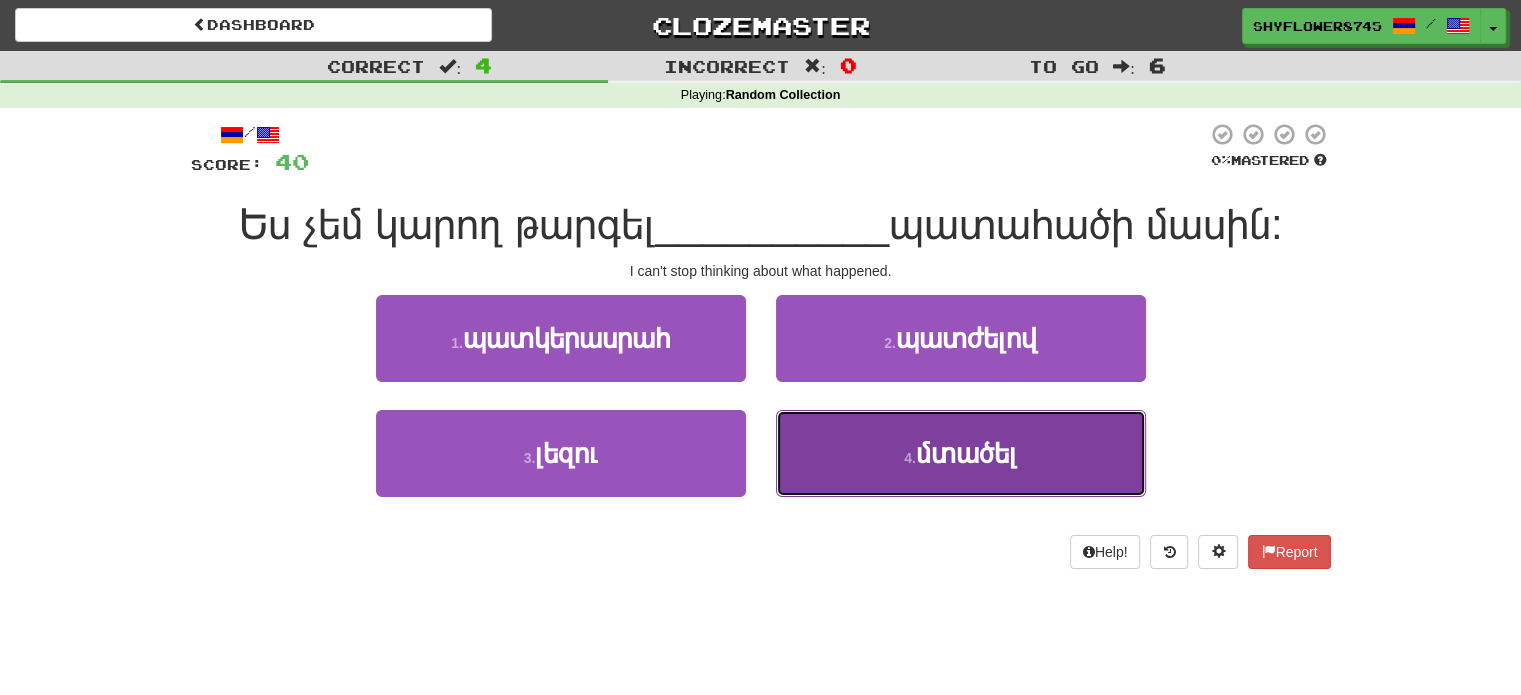 click on "4 .  մտածել" at bounding box center [961, 453] 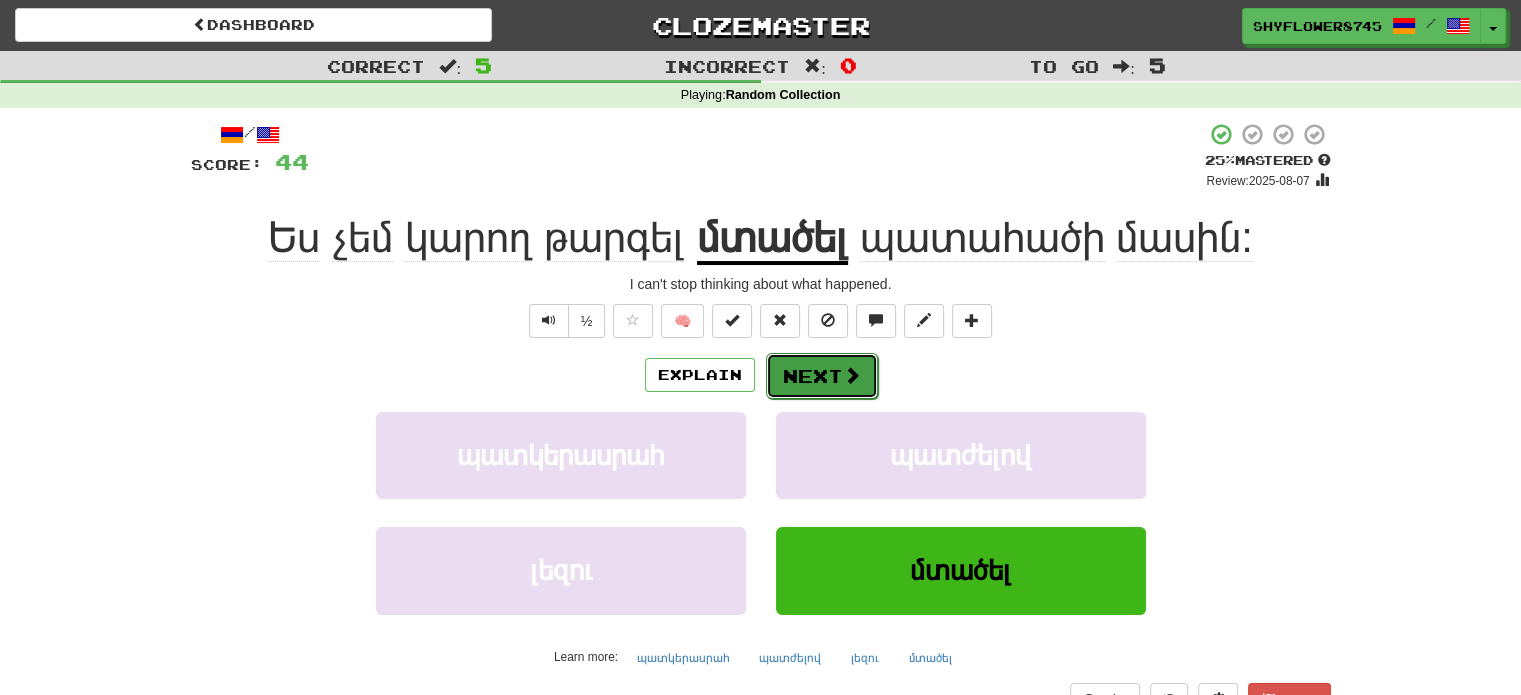click on "Next" at bounding box center (822, 376) 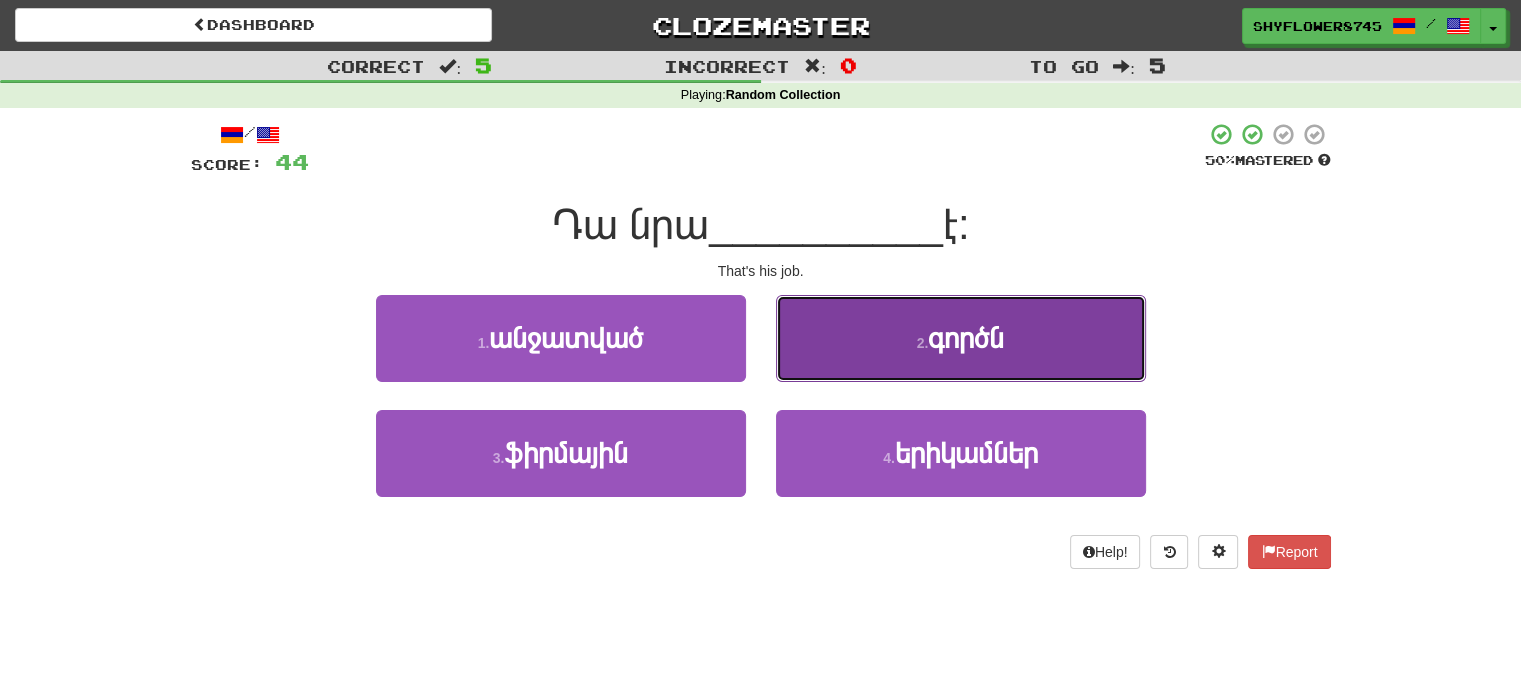 click on "2 .  գործն" at bounding box center [961, 338] 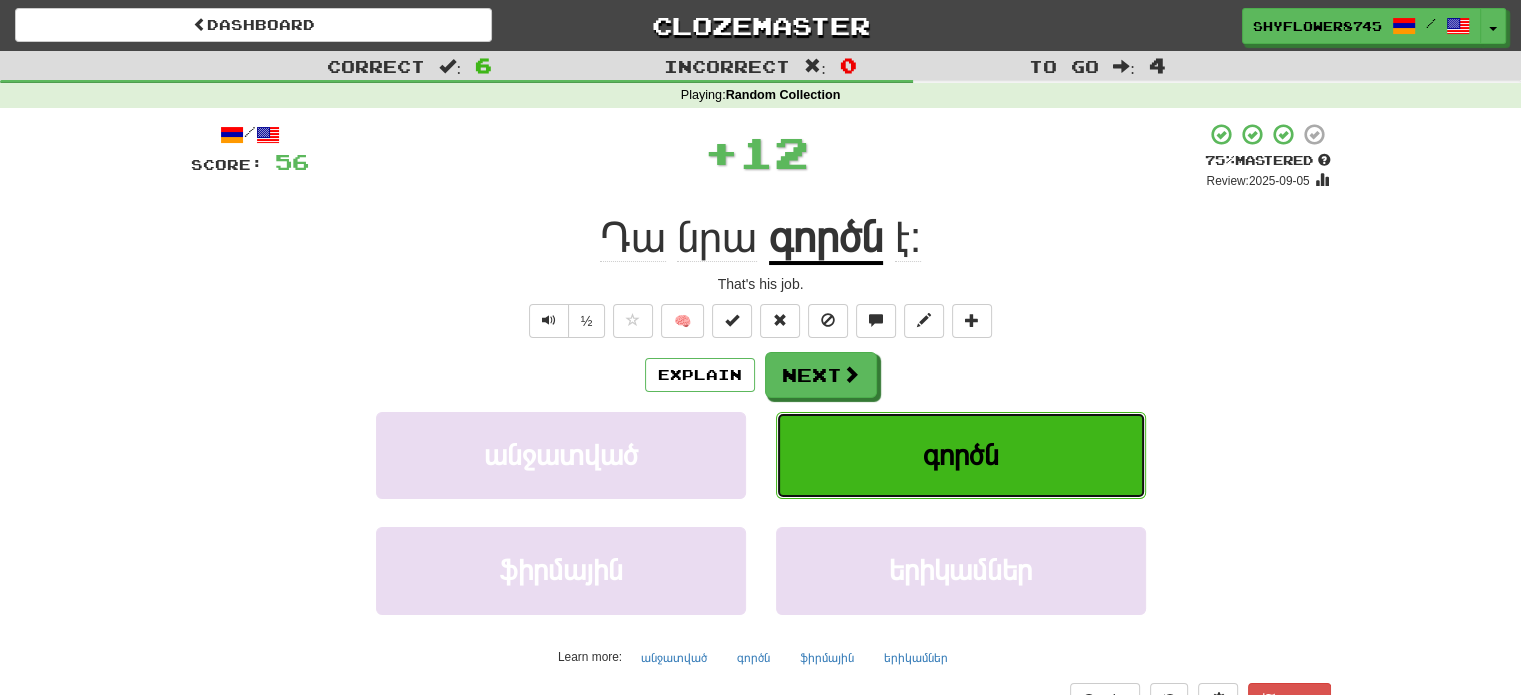 type 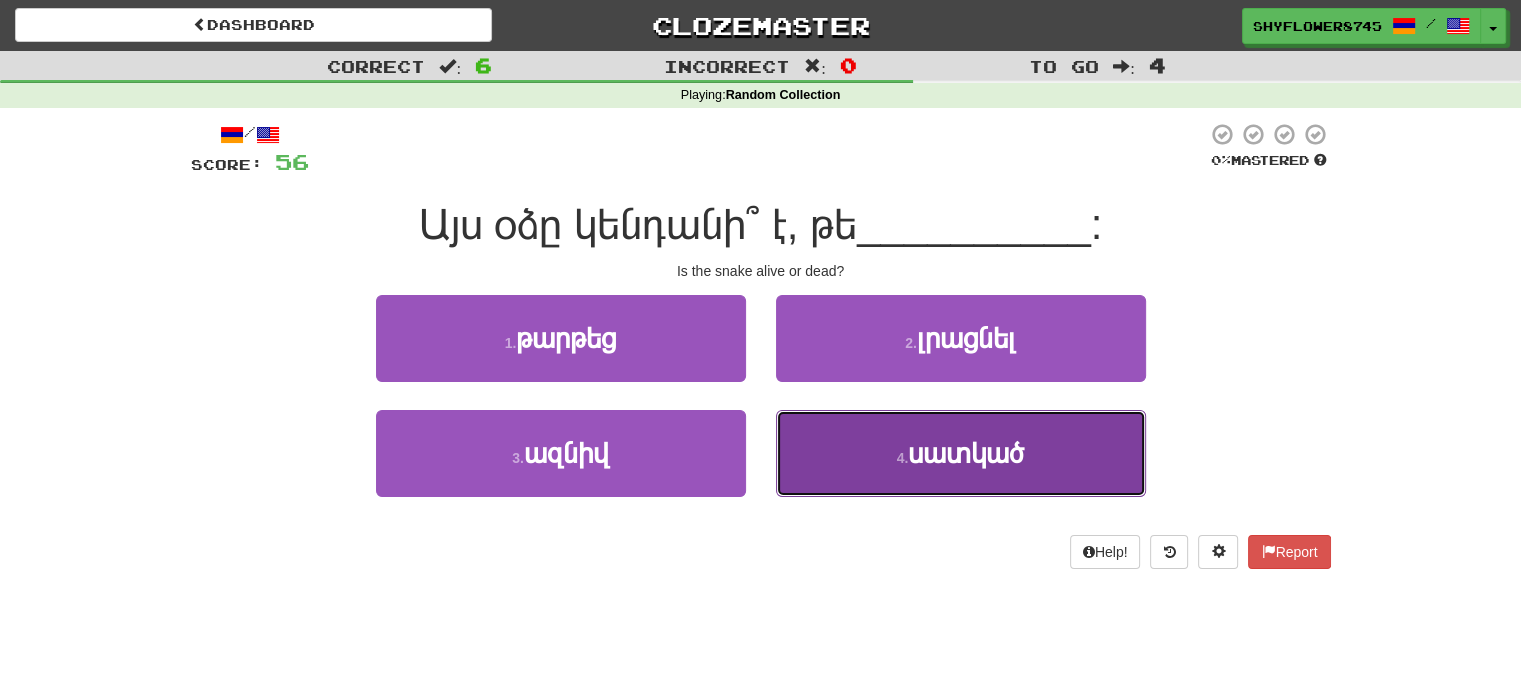 click on "4 .  սատկած" at bounding box center [961, 453] 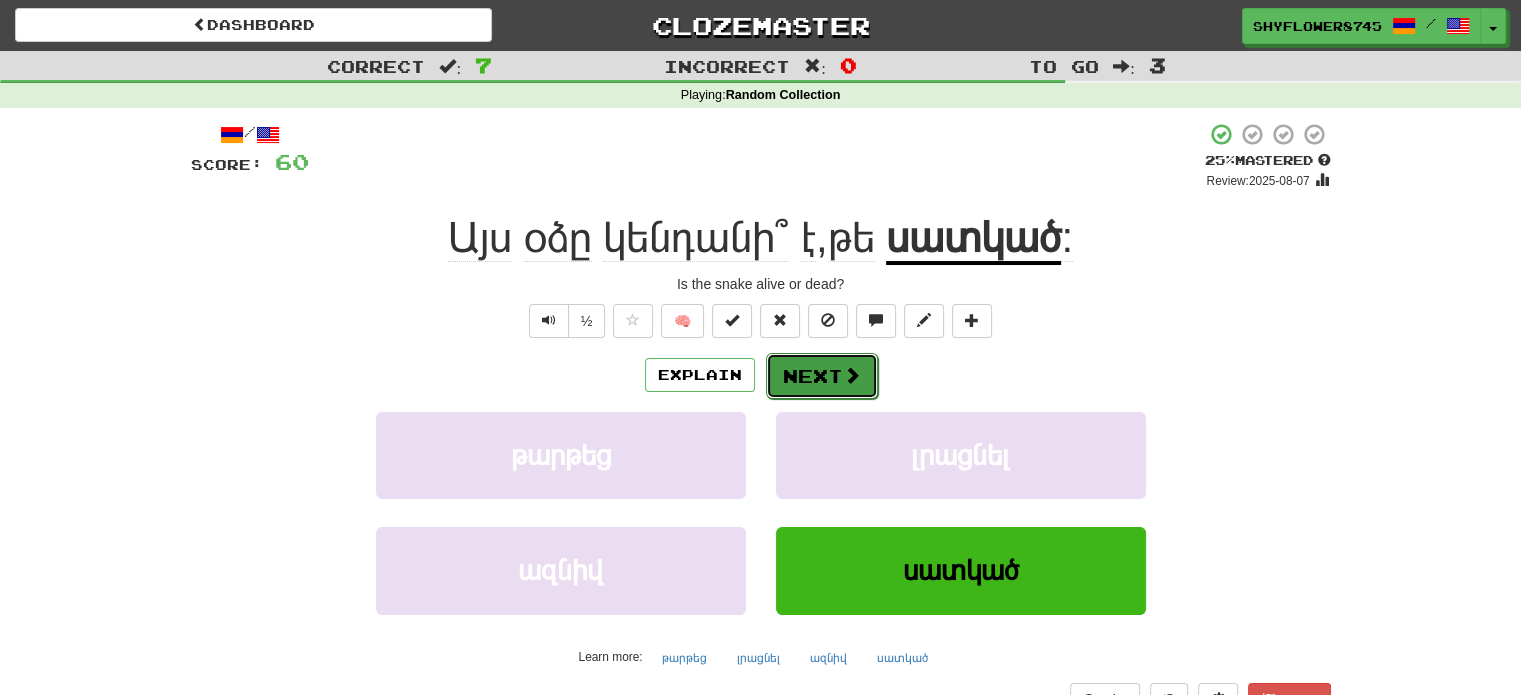 click on "Next" at bounding box center [822, 376] 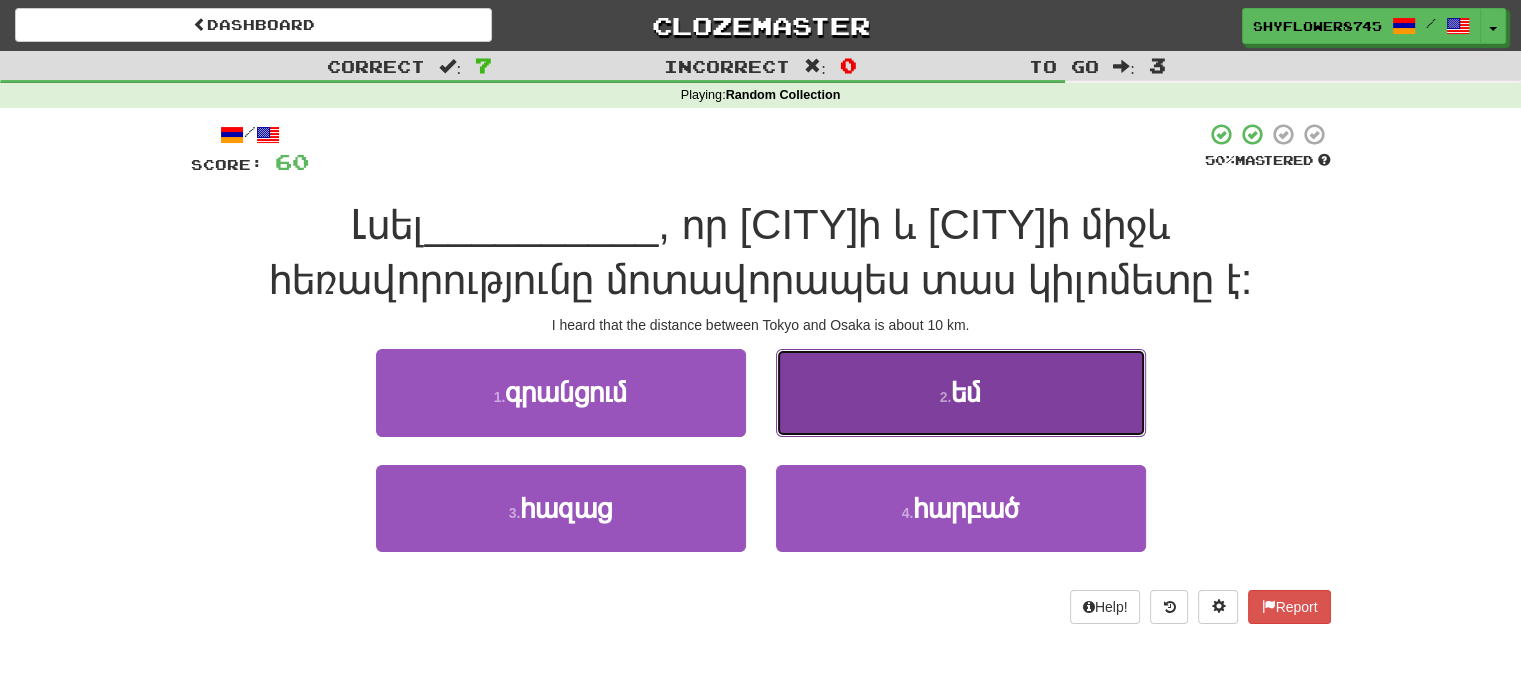 click on "2 .  եմ" at bounding box center [961, 392] 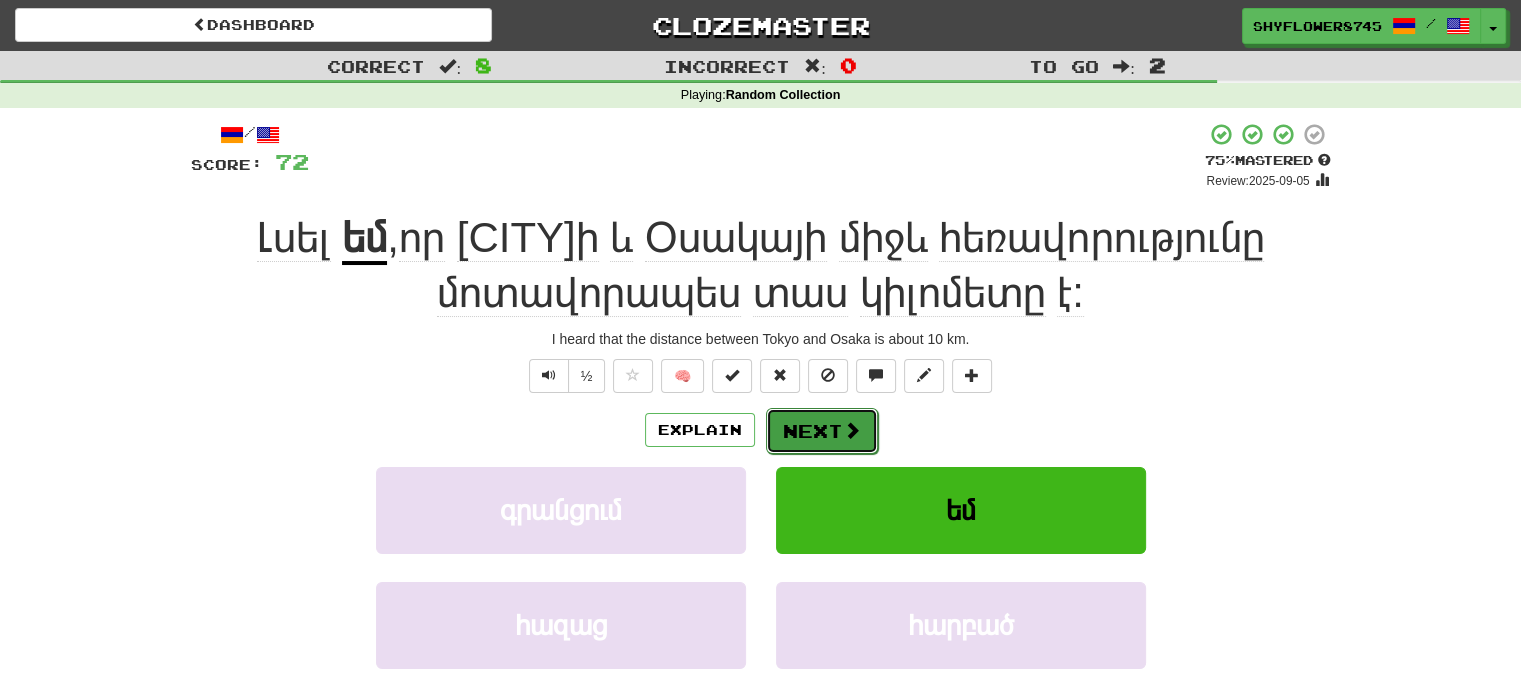click on "Next" at bounding box center (822, 431) 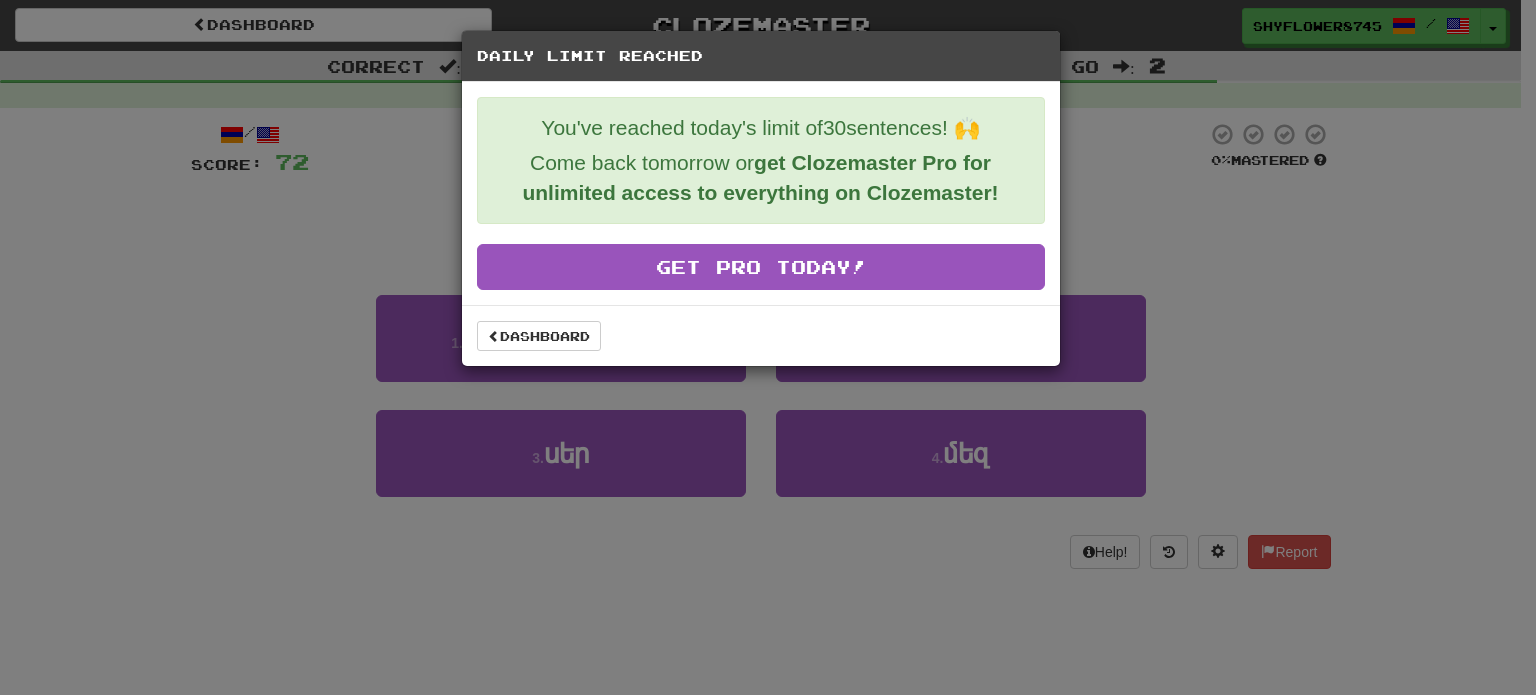click on "Daily Limit Reached You've reached today's limit of  30  sentences! 🙌  Come back tomorrow or  get Clozemaster Pro for unlimited access to everything on Clozemaster! Get Pro Today! Dashboard" at bounding box center [768, 347] 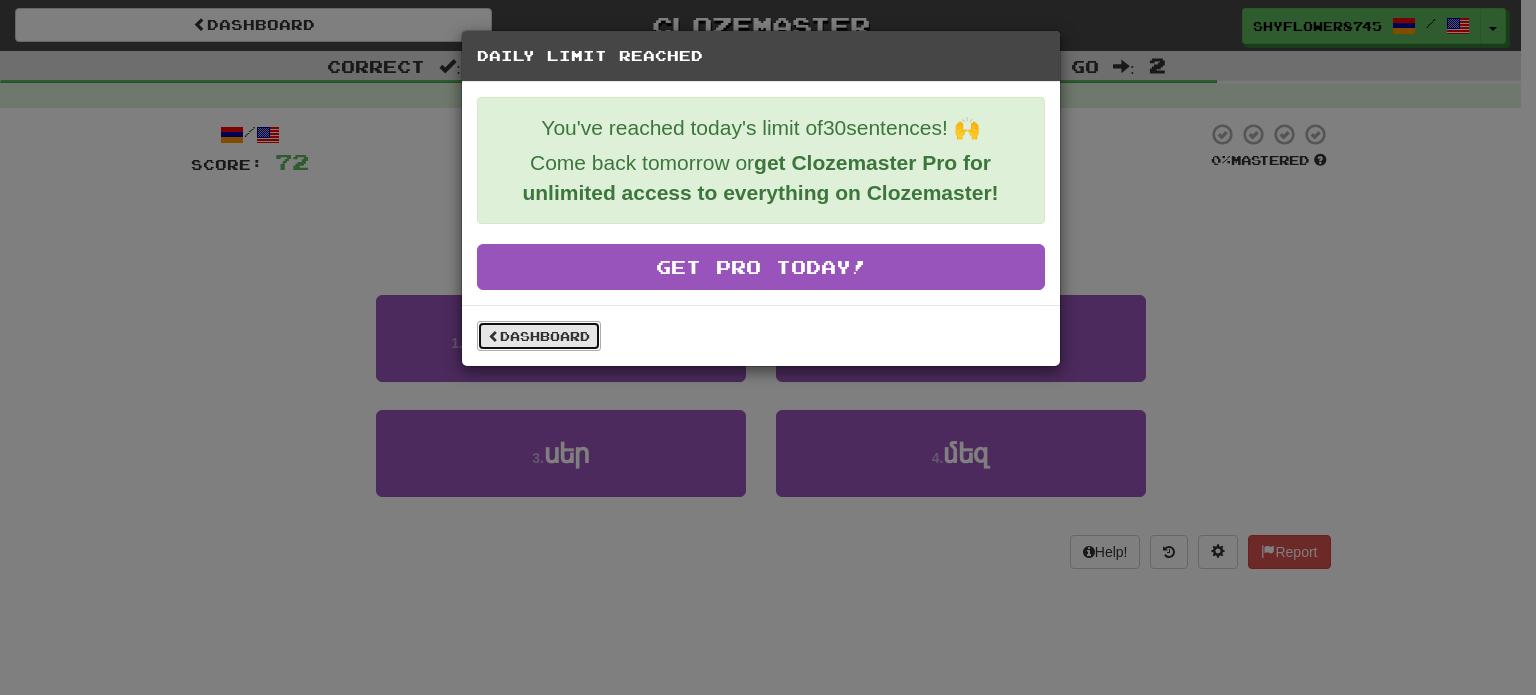 click at bounding box center (494, 336) 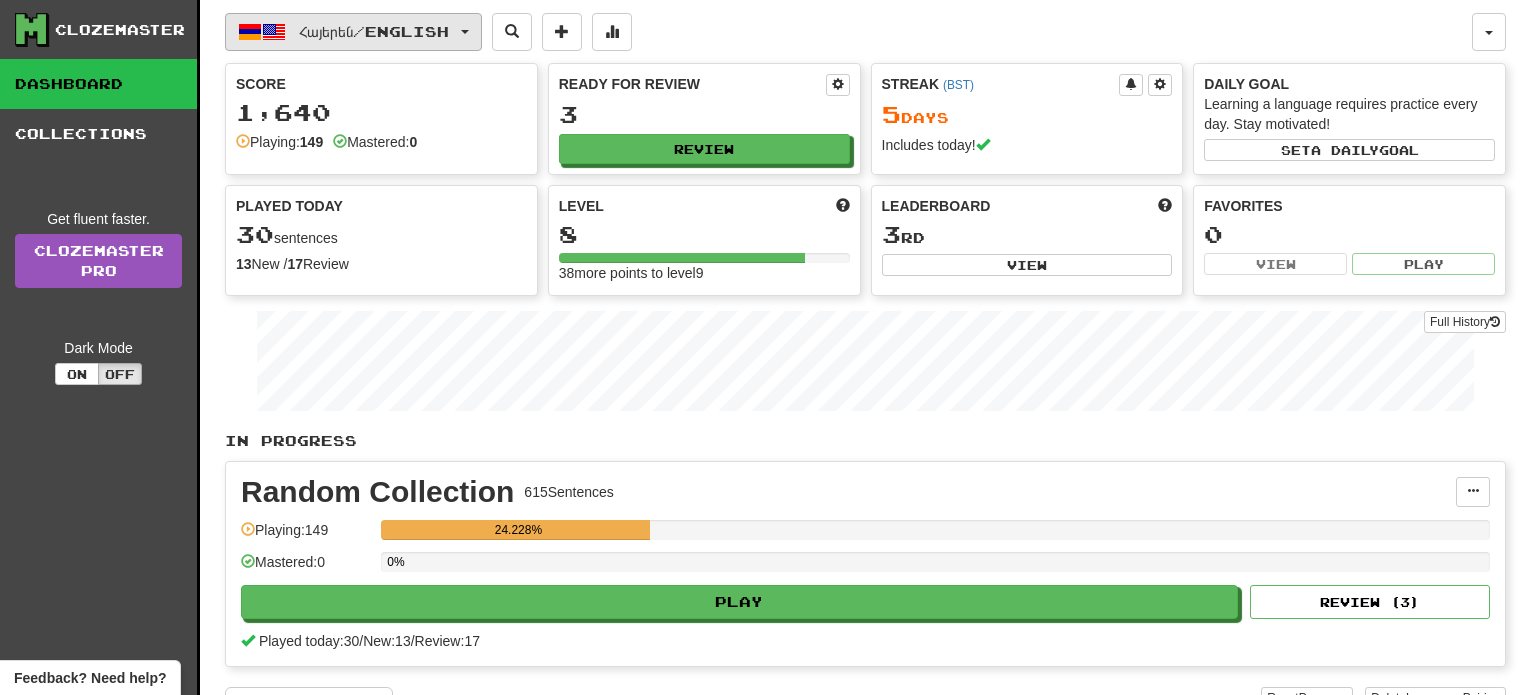 scroll, scrollTop: 0, scrollLeft: 0, axis: both 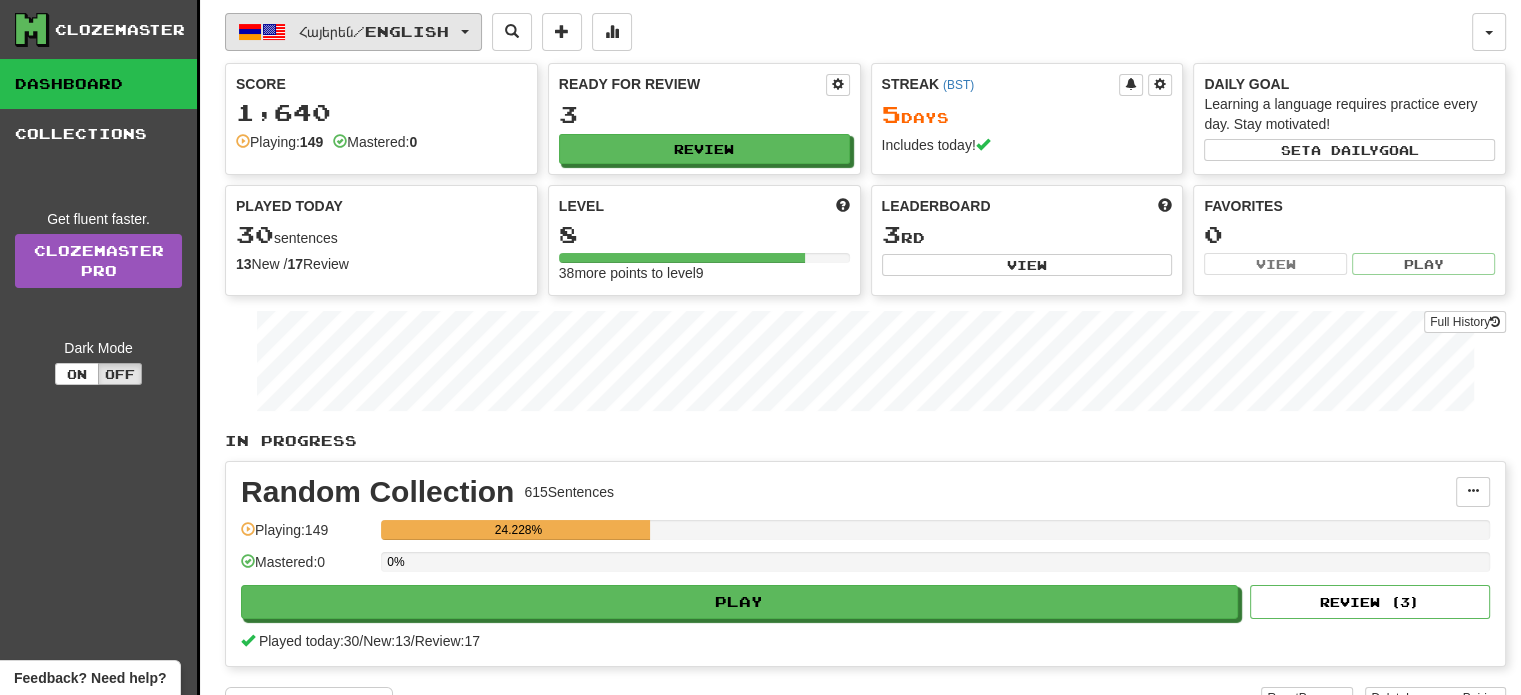 click on "Հայերեն  /  English" at bounding box center (374, 31) 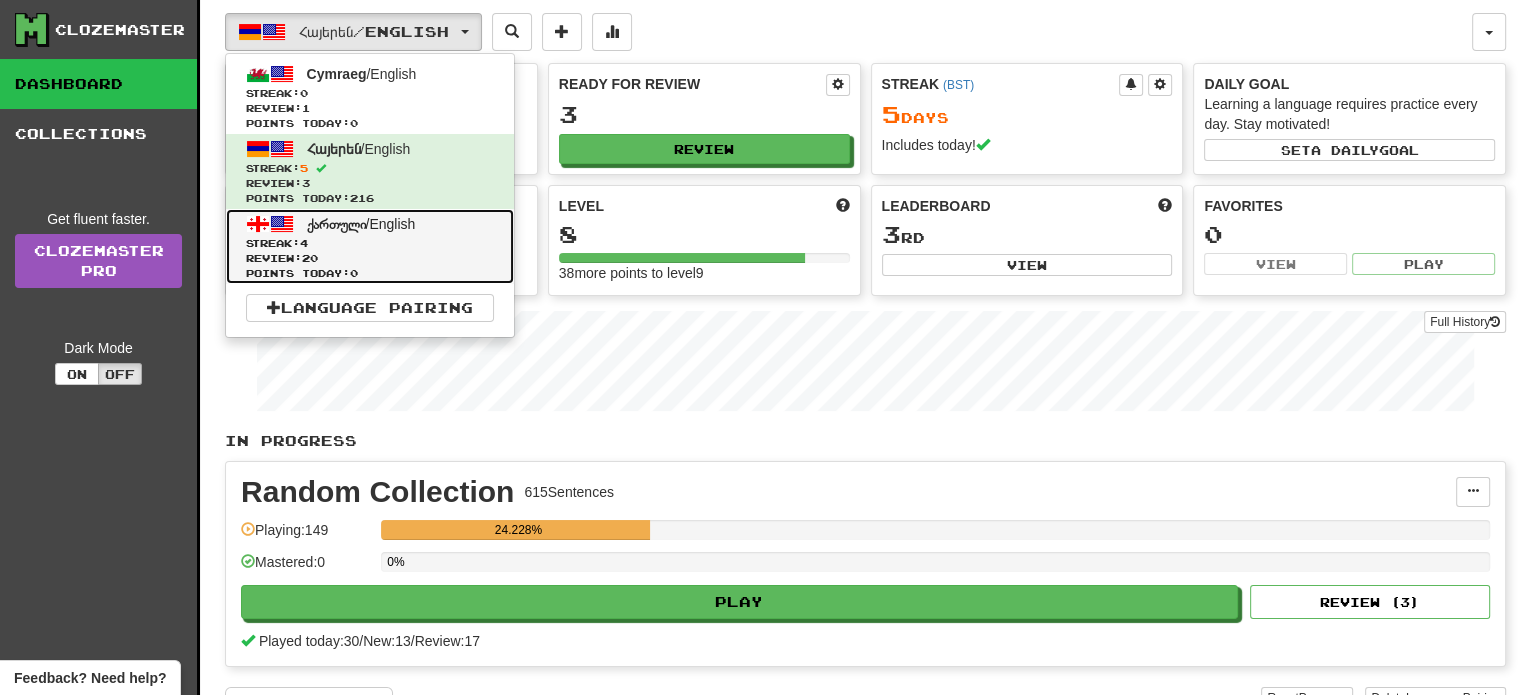 click on "Streak:  4" at bounding box center [370, 243] 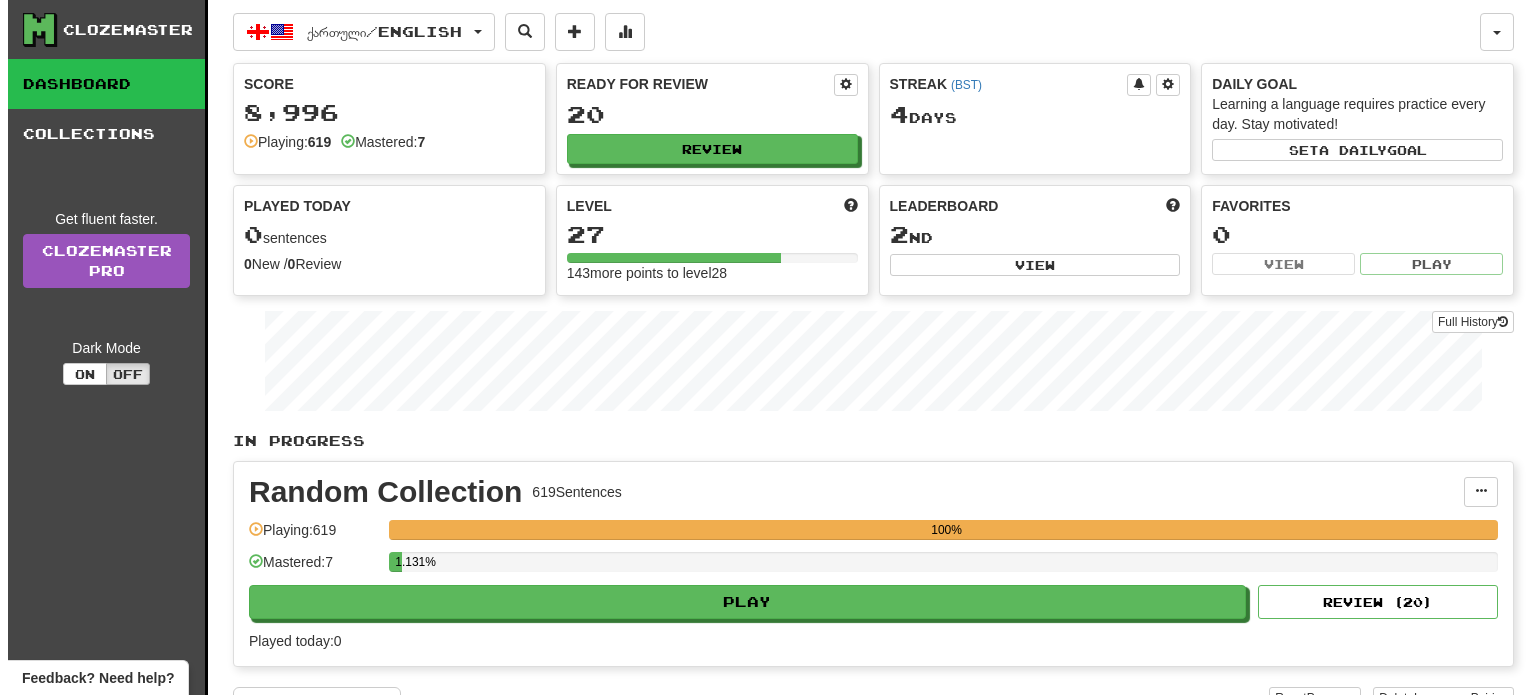scroll, scrollTop: 0, scrollLeft: 0, axis: both 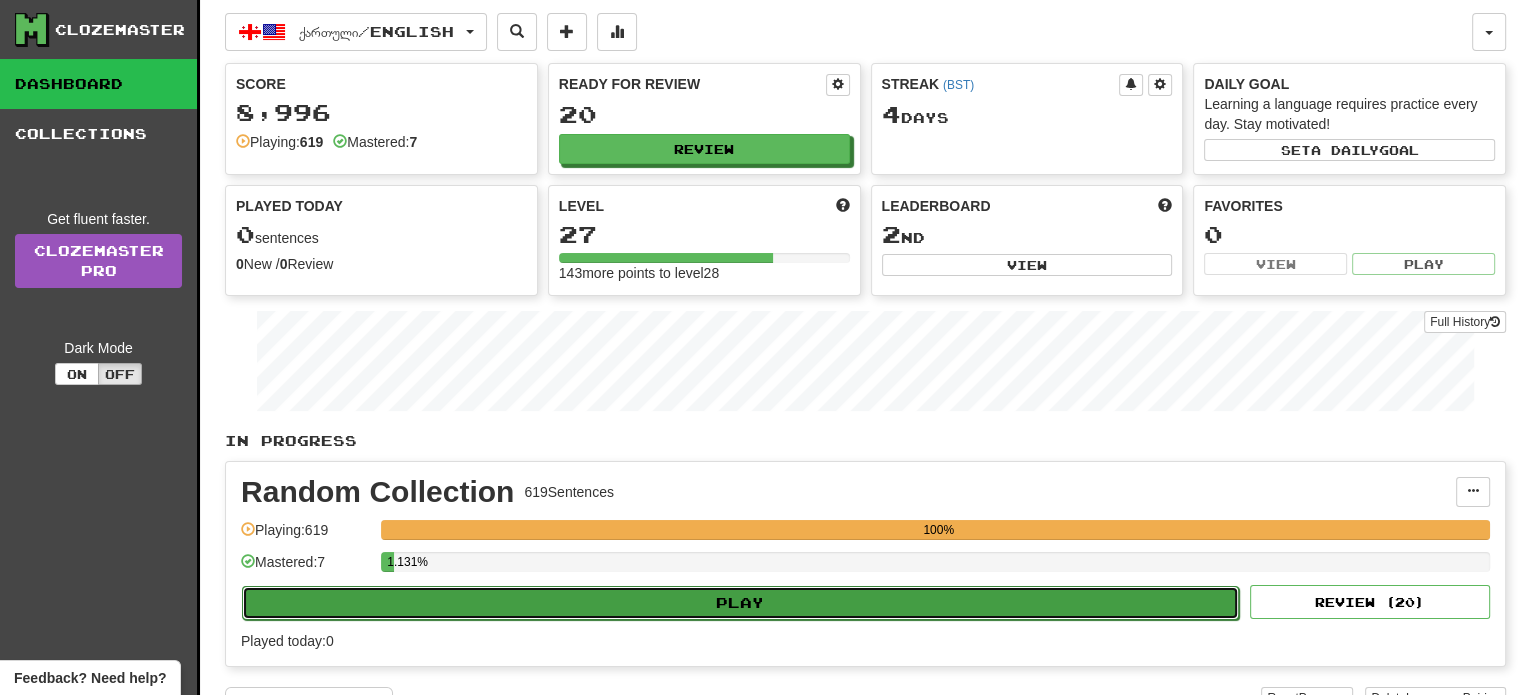 click on "Play" at bounding box center (740, 603) 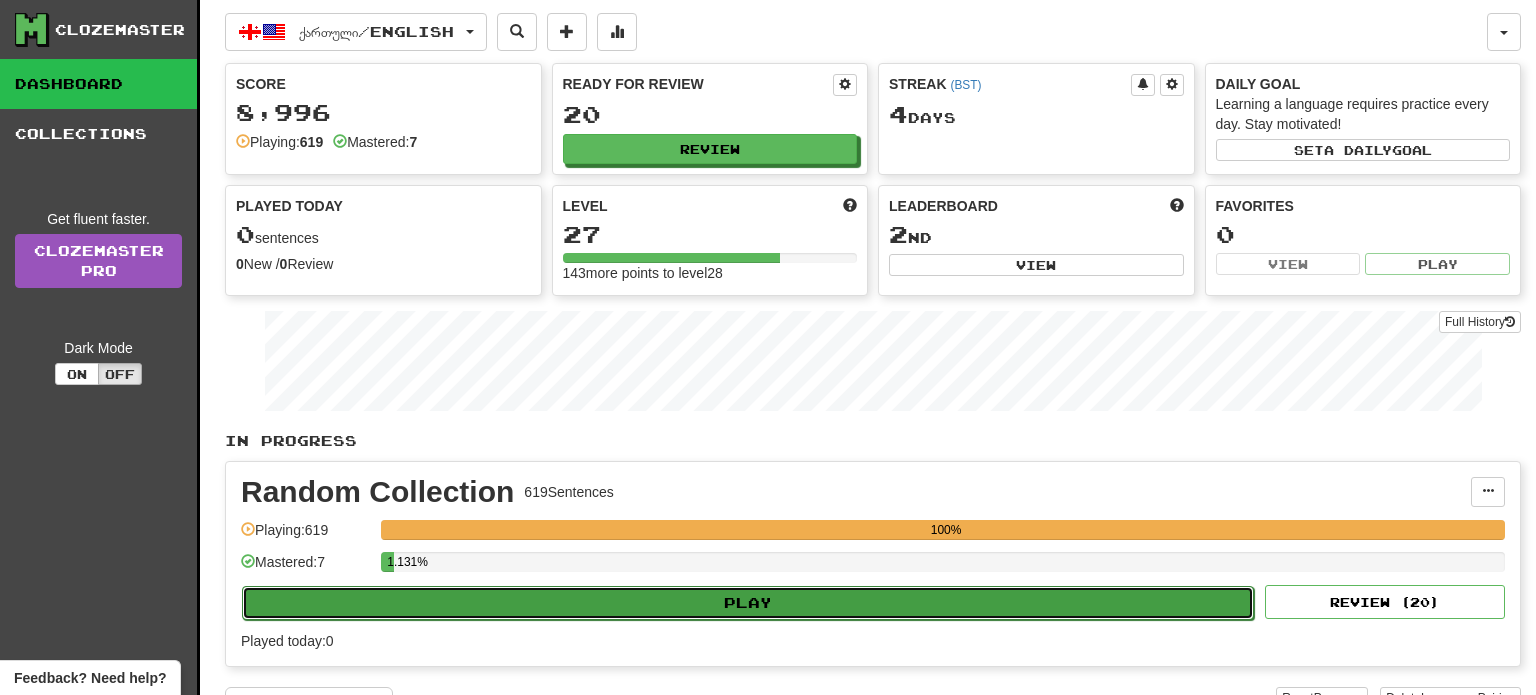 select on "**" 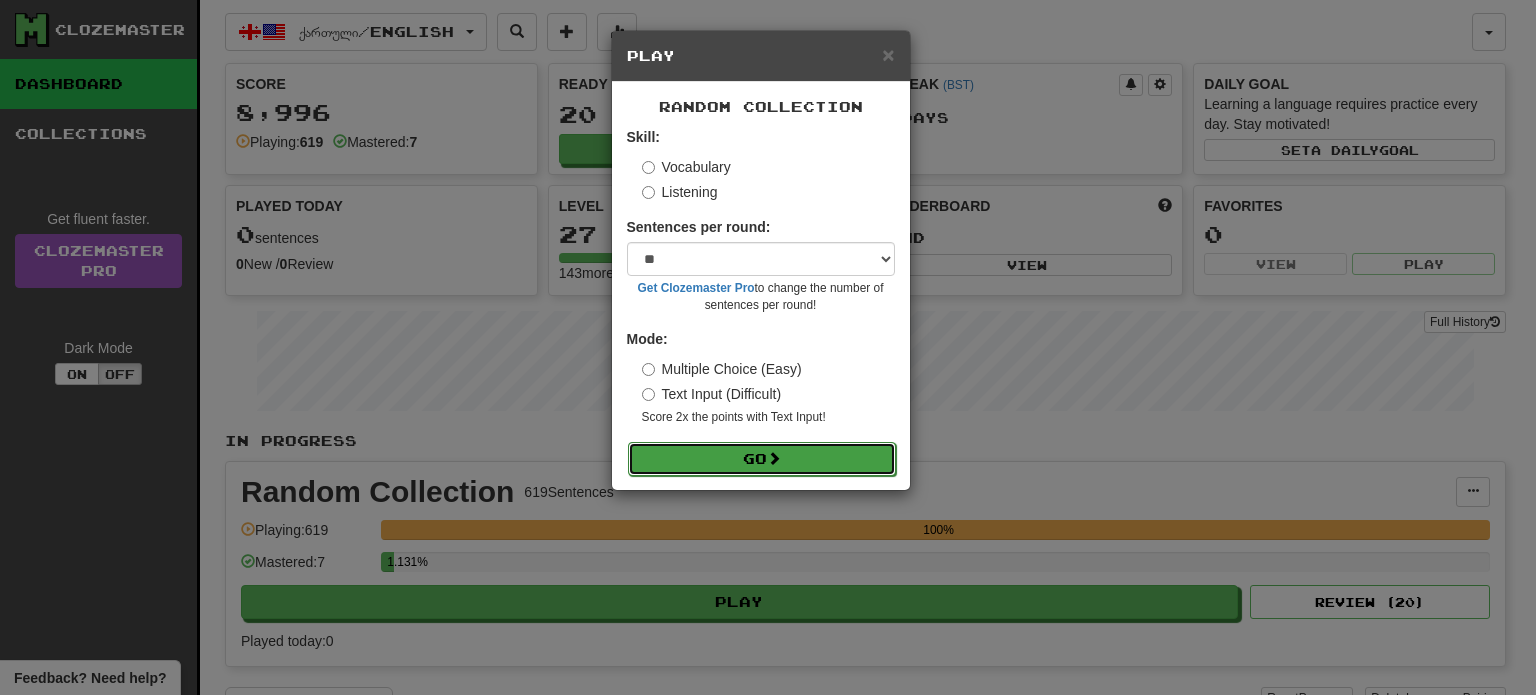 click on "Go" at bounding box center [762, 459] 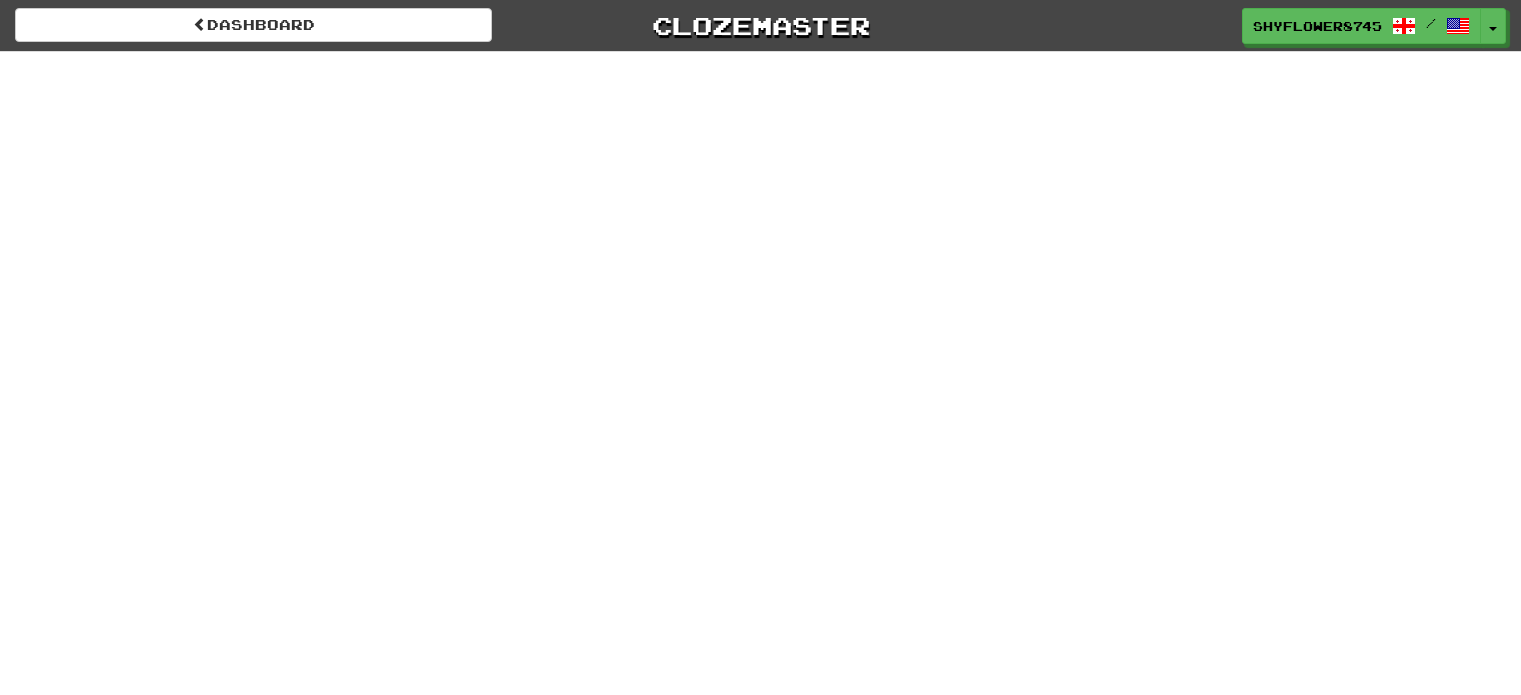 scroll, scrollTop: 0, scrollLeft: 0, axis: both 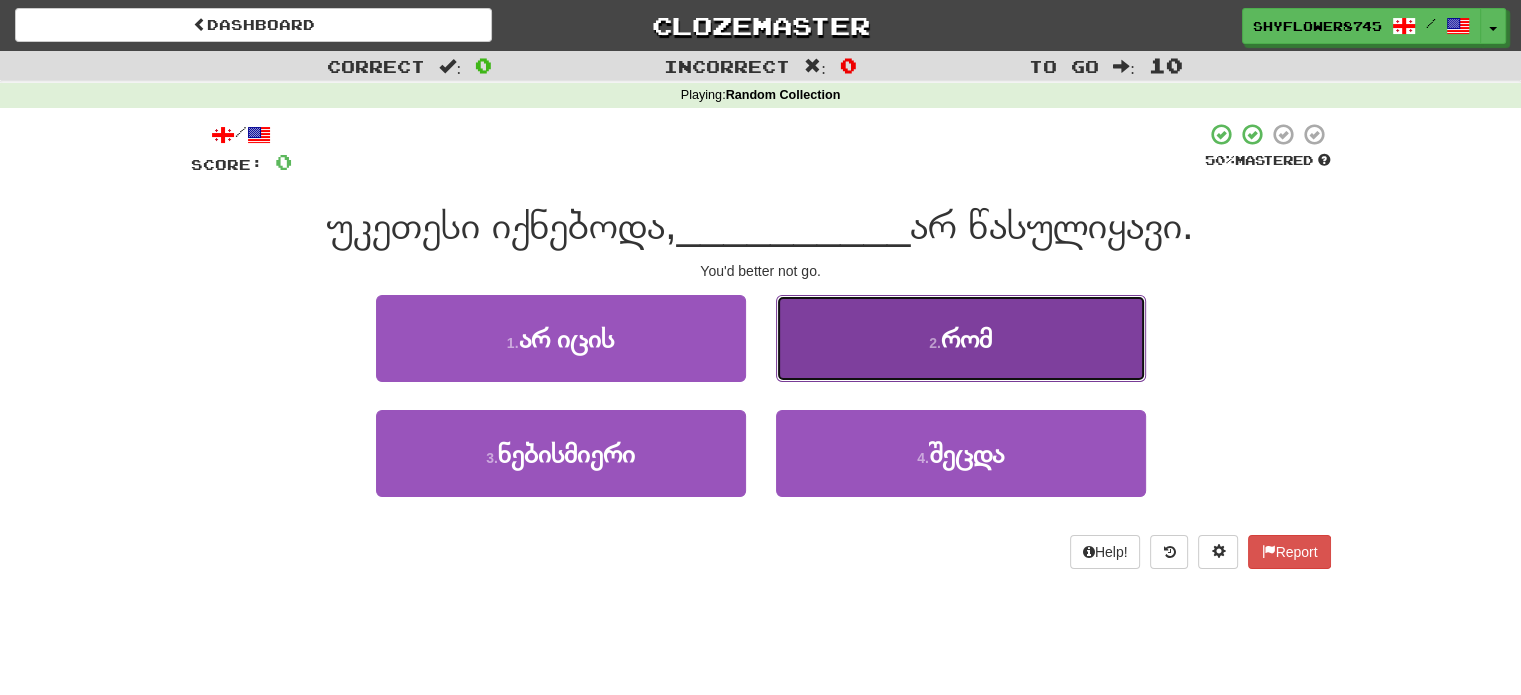 click on "2 . რომ" at bounding box center [961, 338] 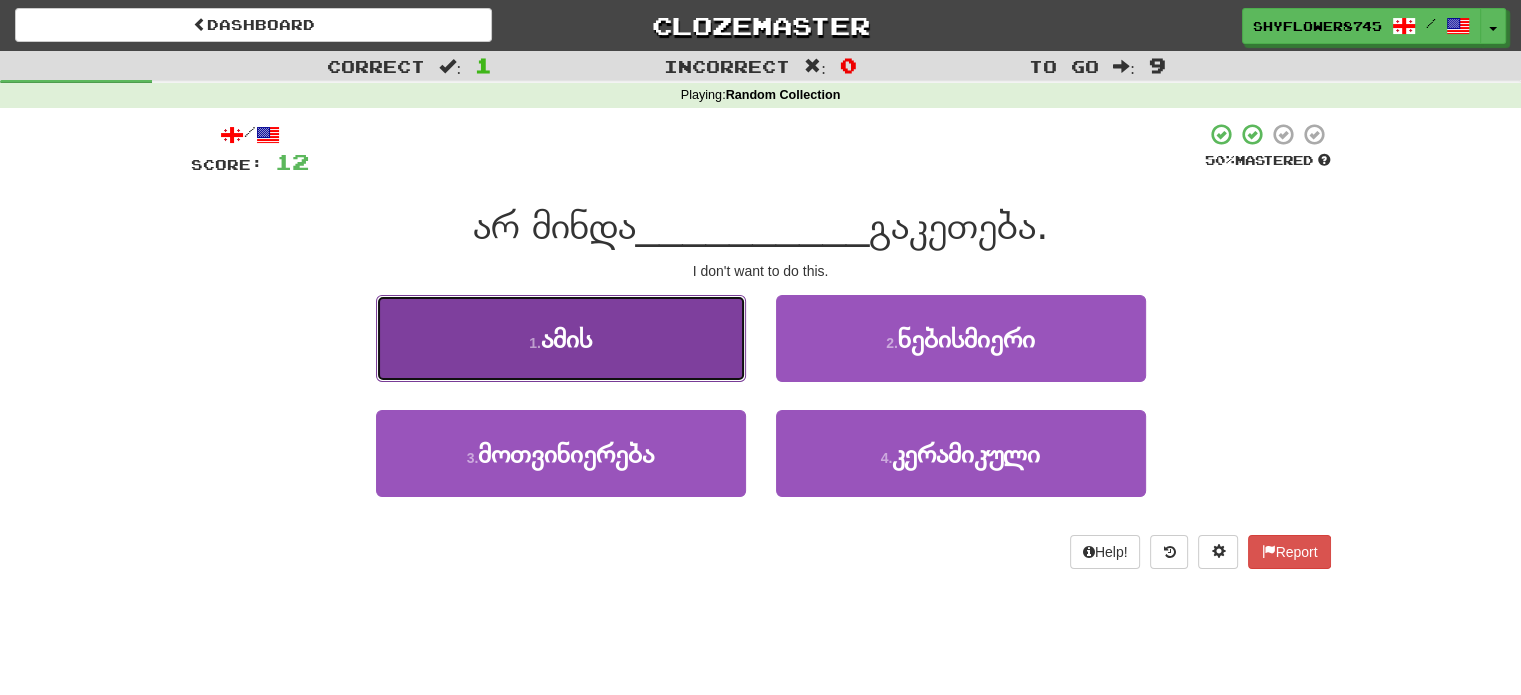 click on "1 . ამის" at bounding box center [561, 338] 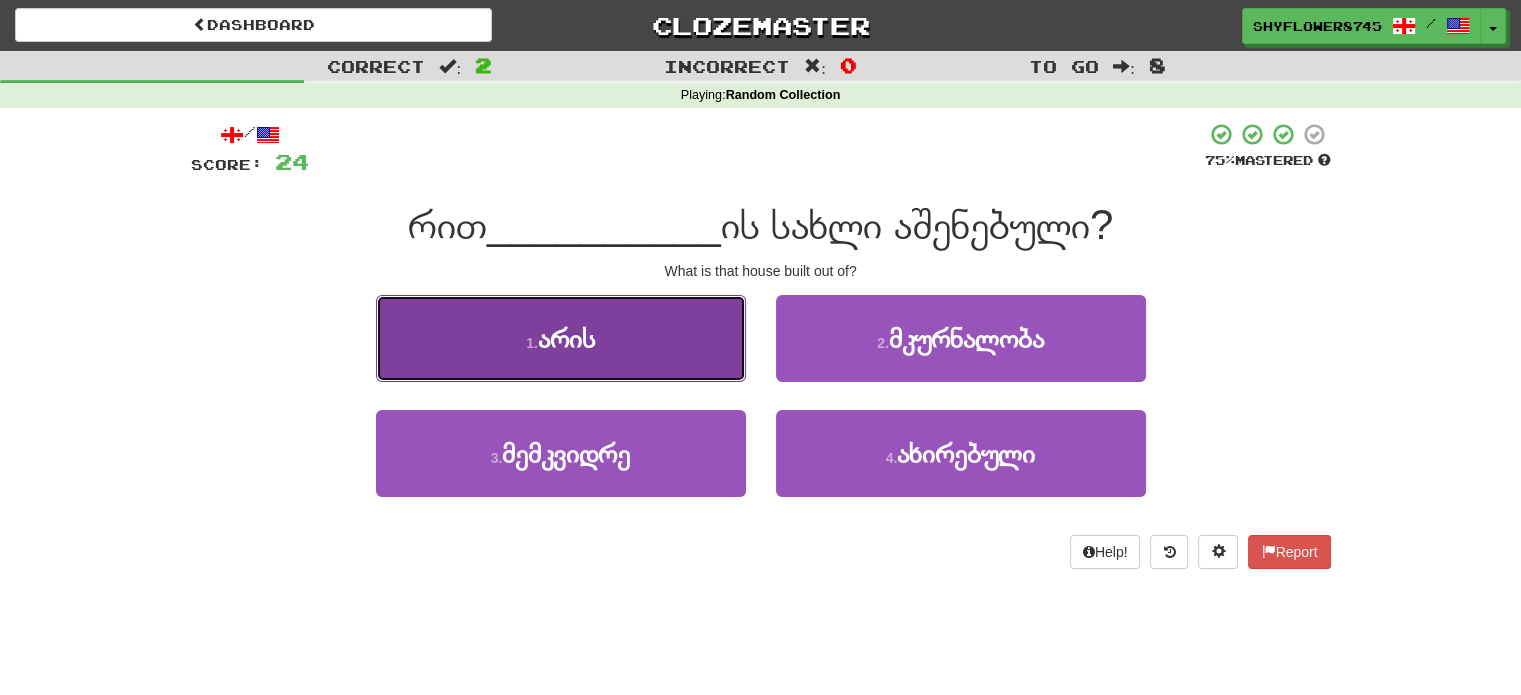 click on "1 . არის" at bounding box center [561, 338] 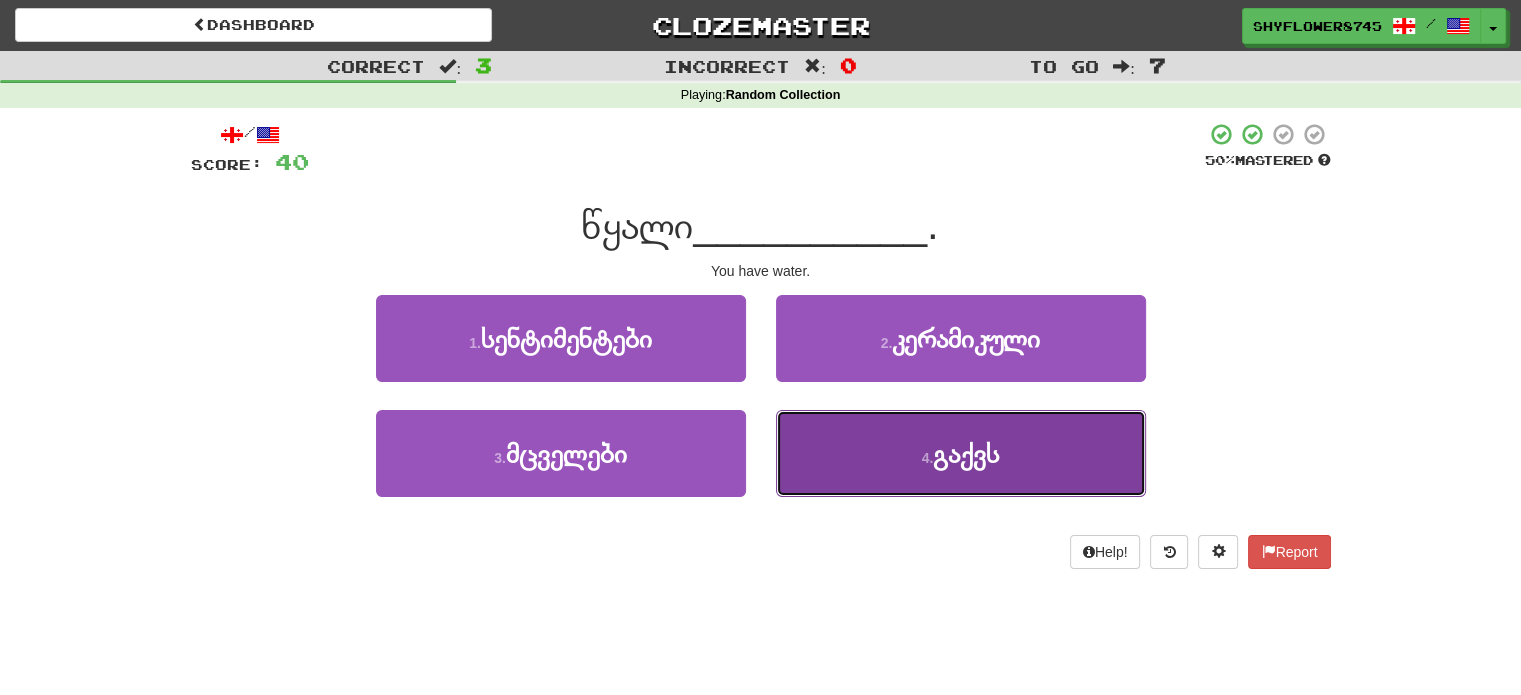 click on "4 . გაქვს" at bounding box center [961, 453] 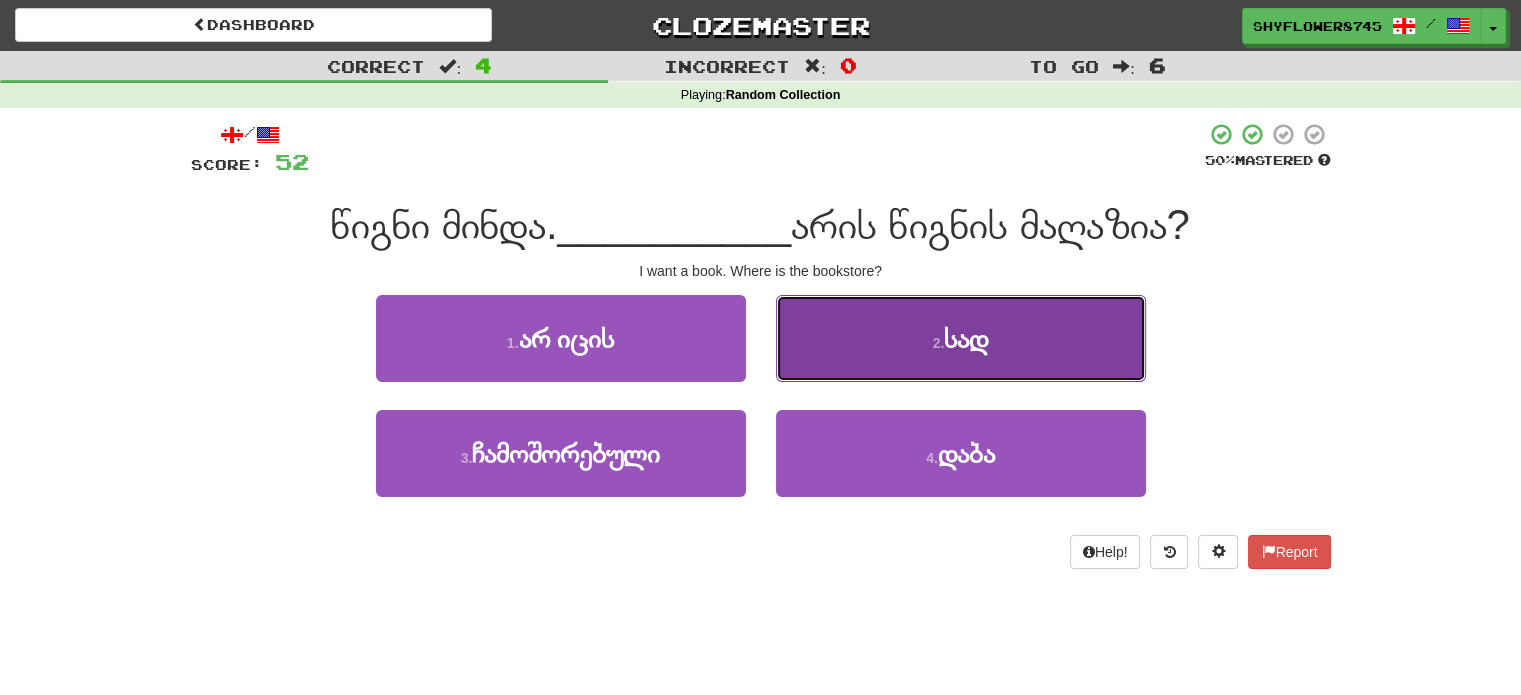 click on "2 . სად" at bounding box center [961, 338] 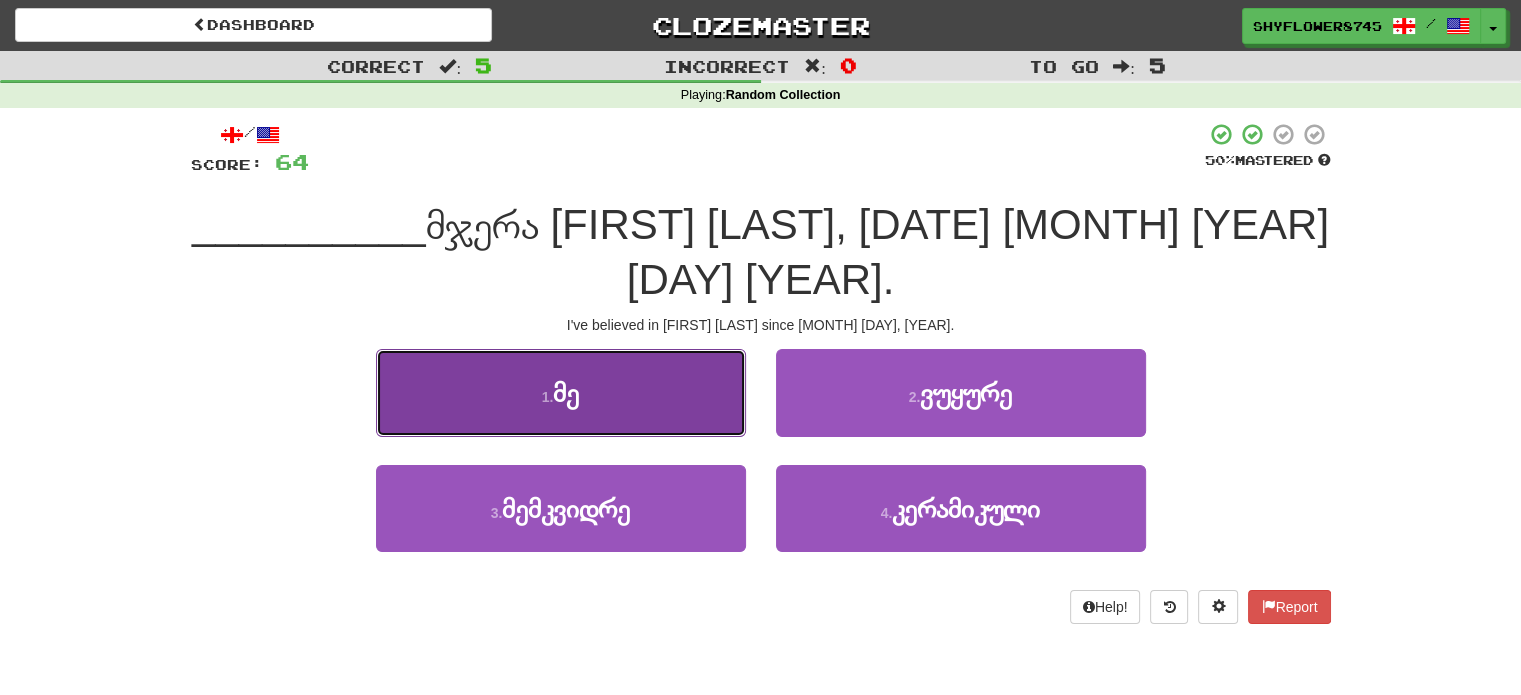 click on "1 . მე" at bounding box center [561, 392] 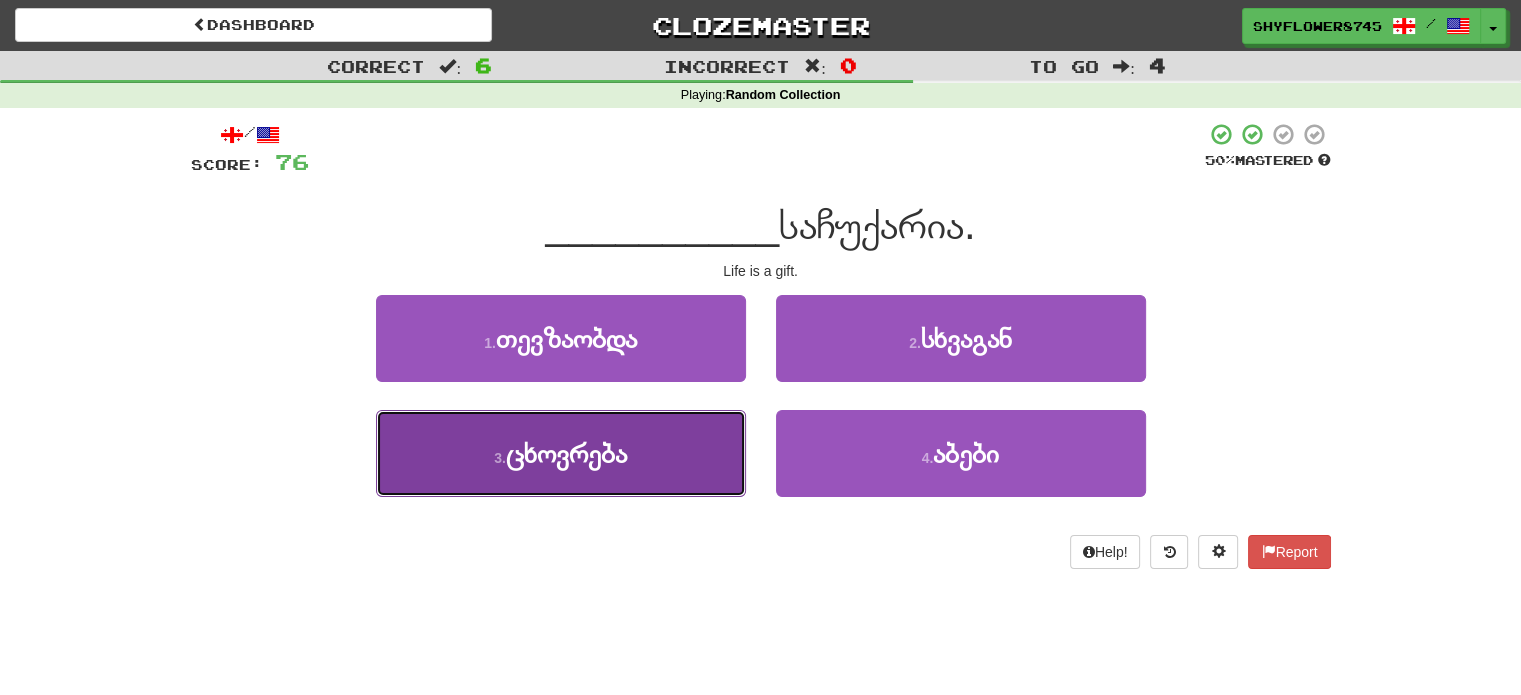 click on "3 . ცხოვრება" at bounding box center [561, 453] 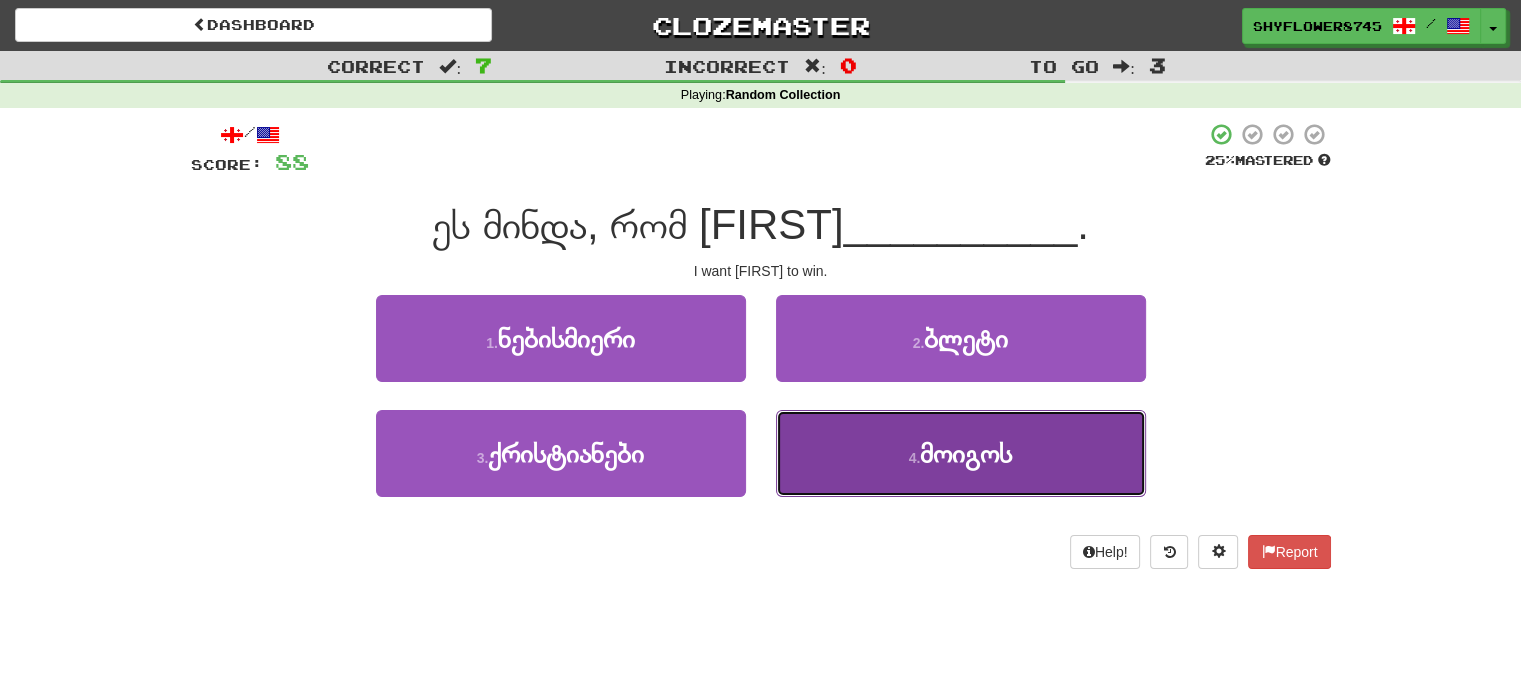click on "4 . მოიგოს" at bounding box center [961, 453] 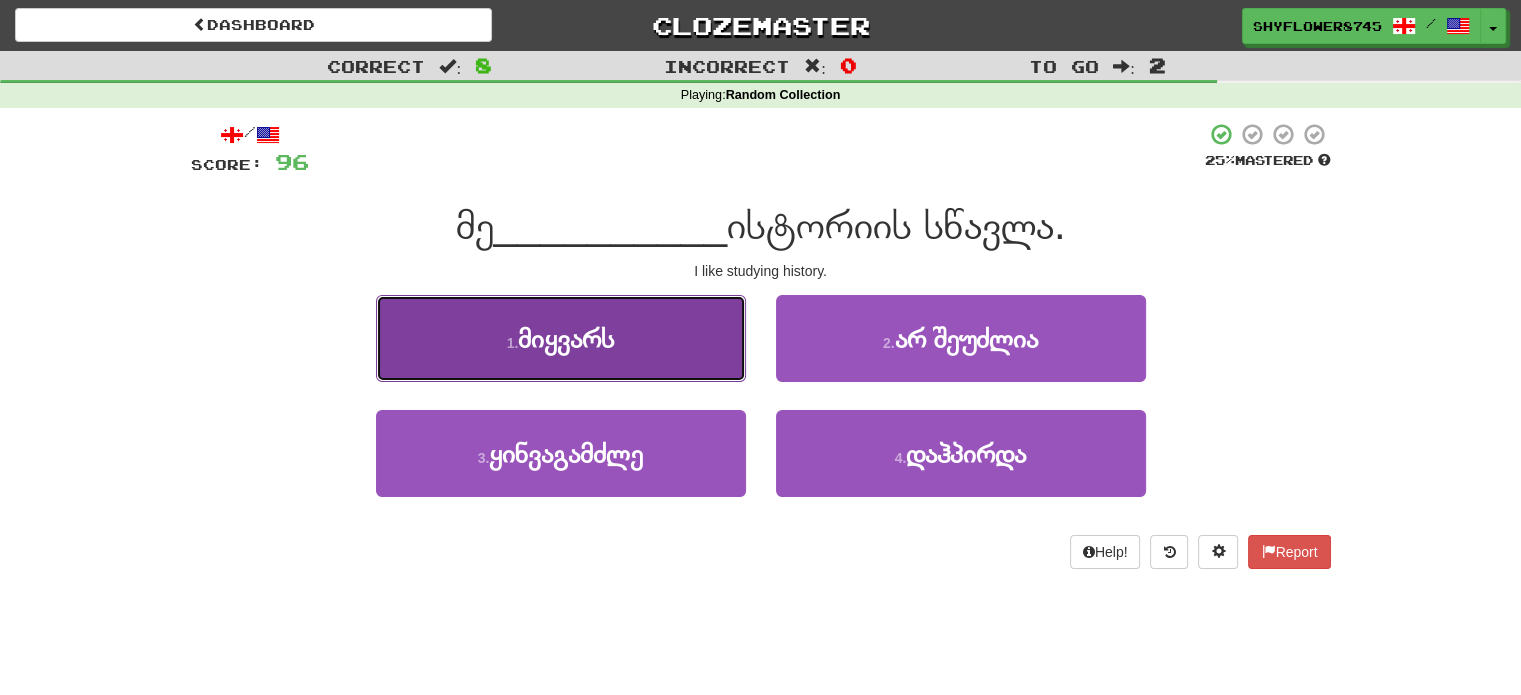 click on "1 . მიყვარს" at bounding box center (561, 338) 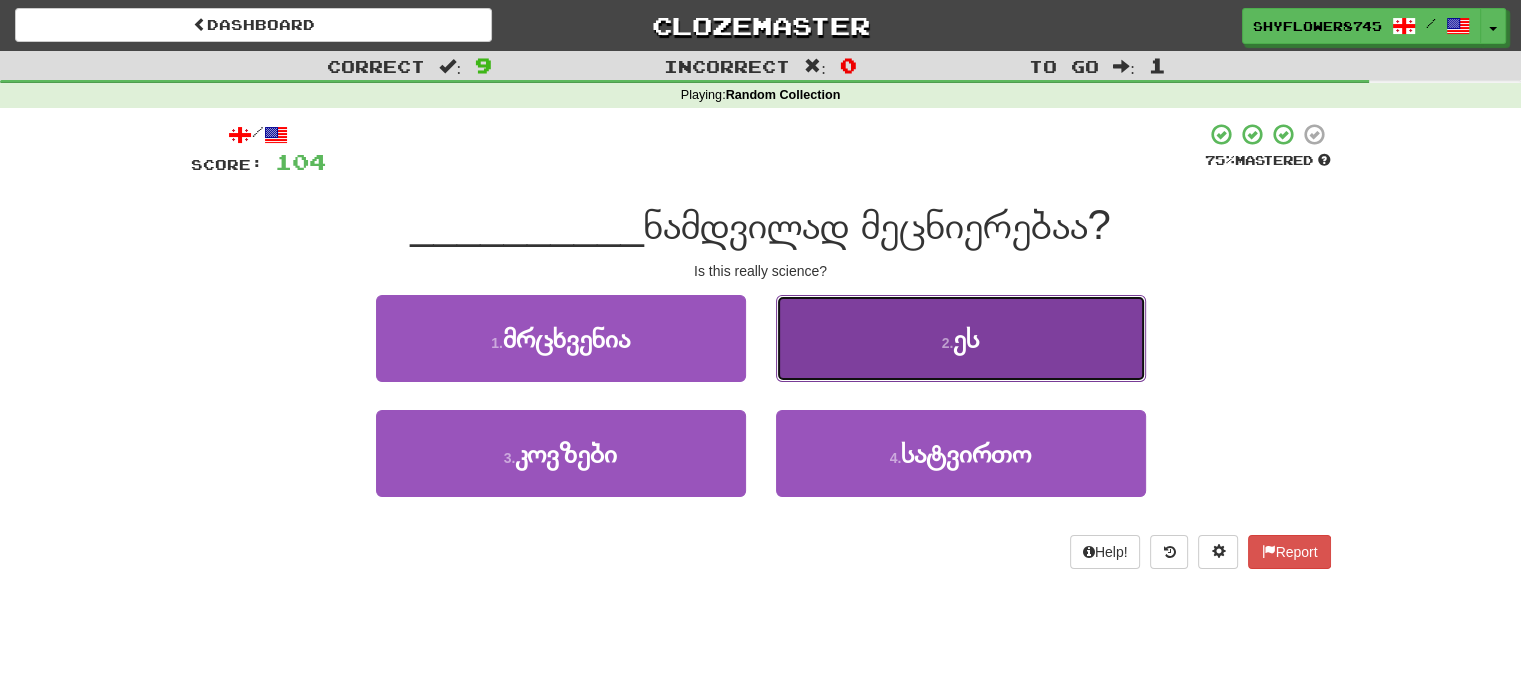 click on "2 . ეს" at bounding box center [961, 338] 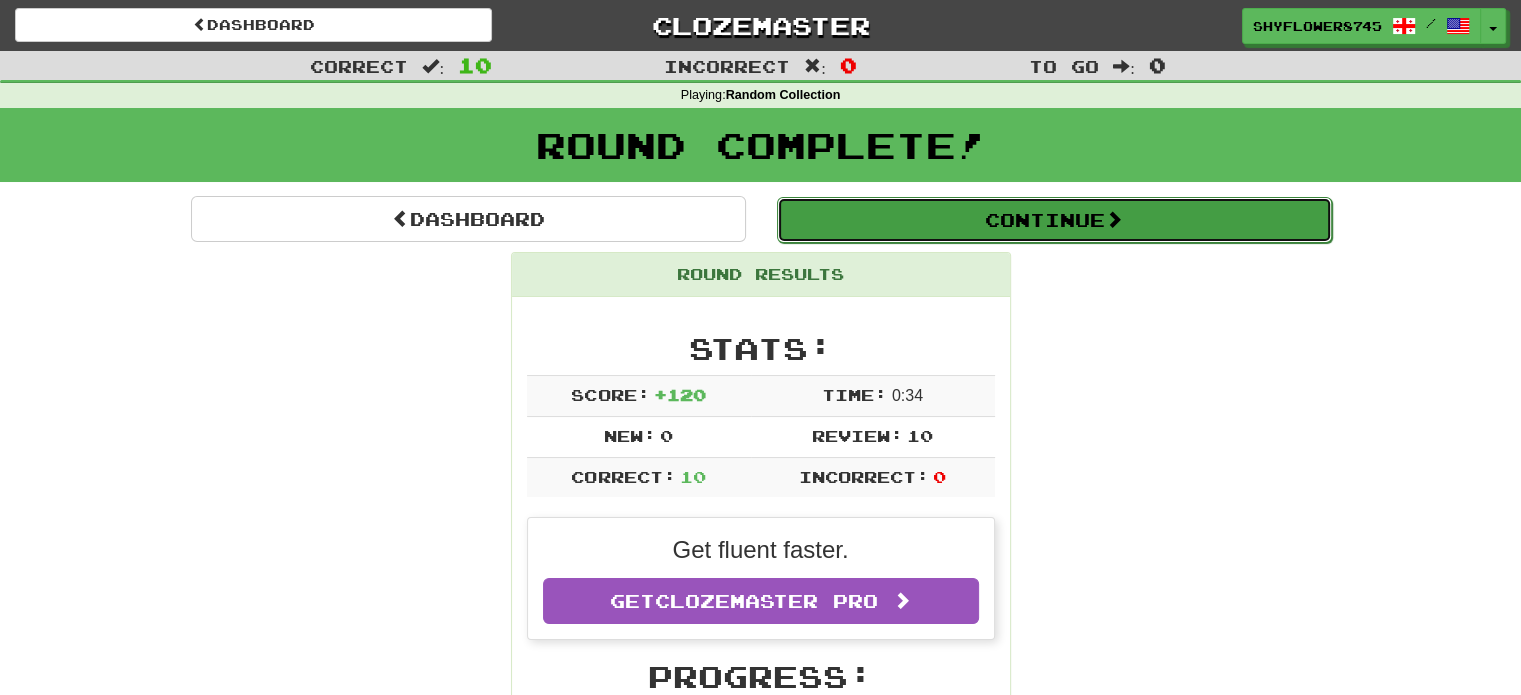 click on "Continue" at bounding box center [1054, 220] 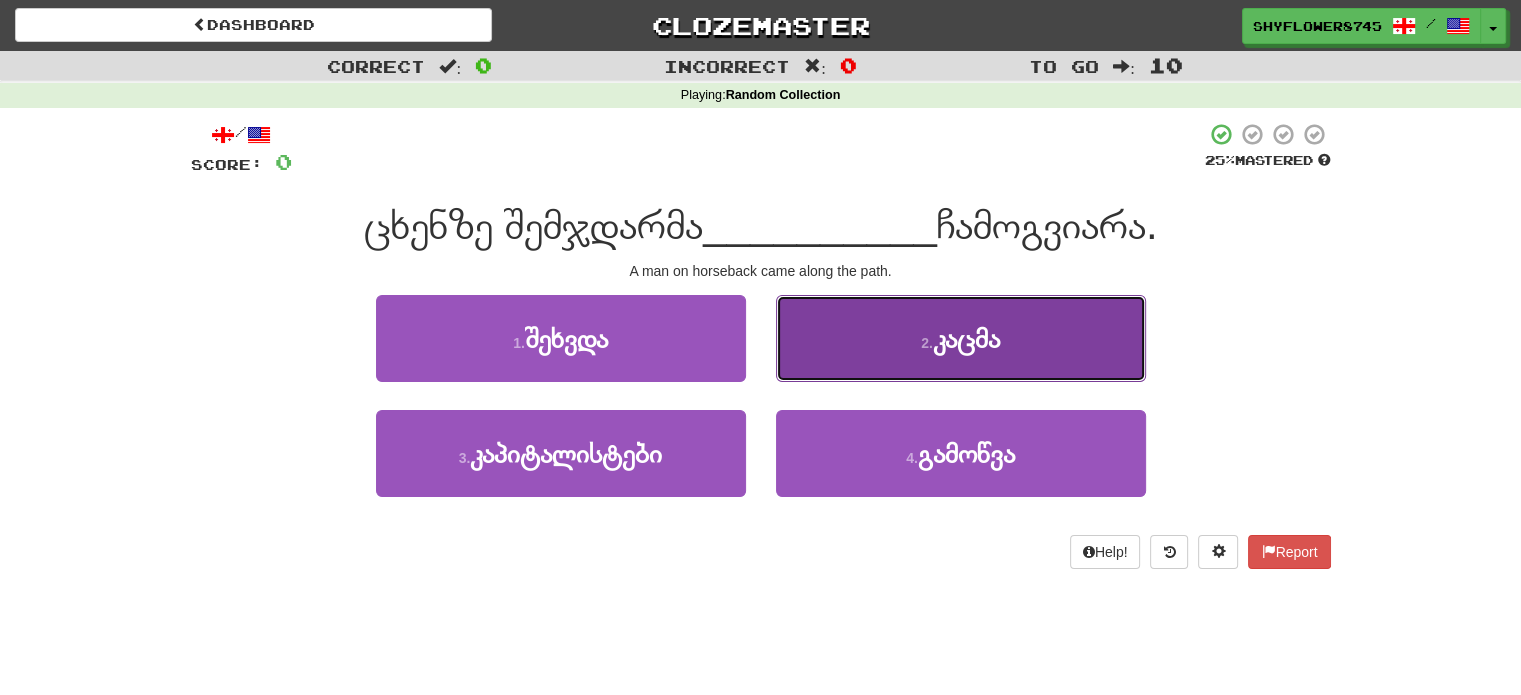 click on "2 . კაცმა" at bounding box center (961, 338) 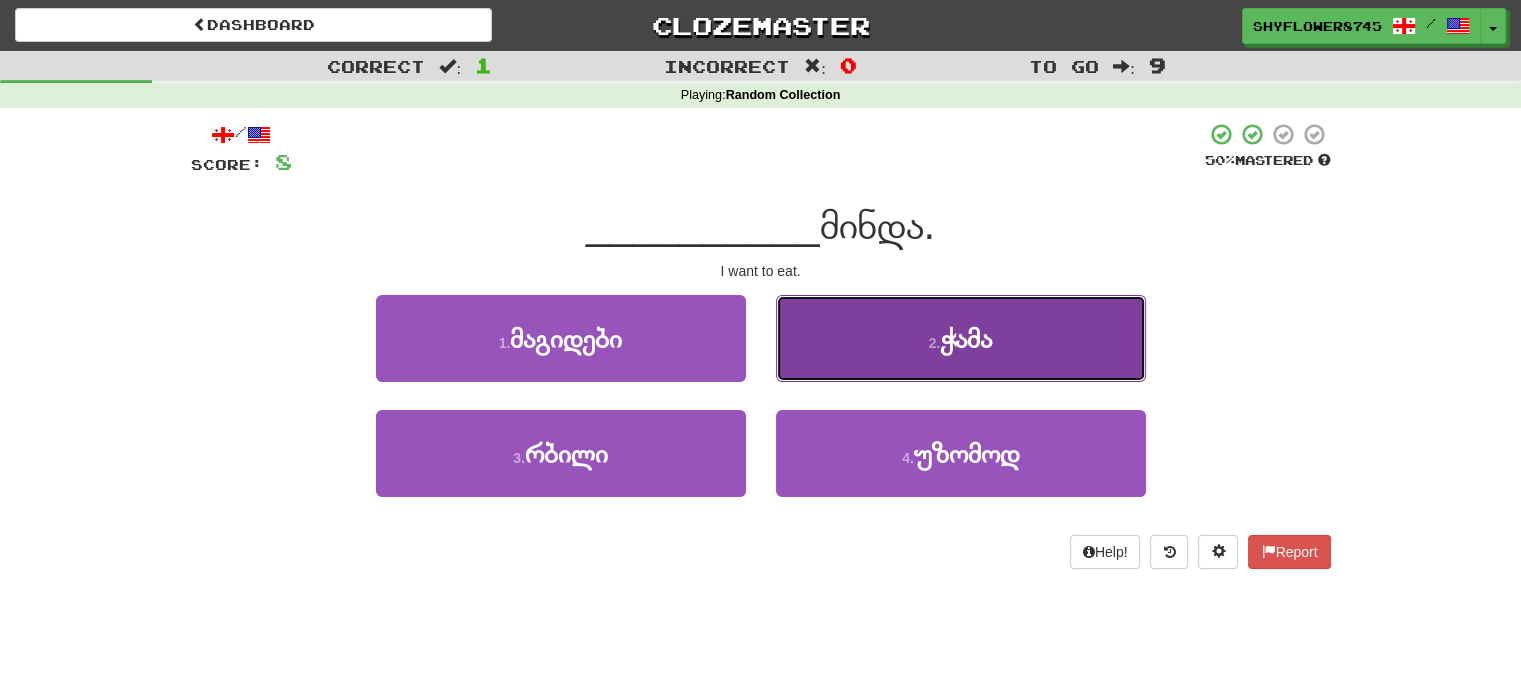 click on "2 . ჭამა" at bounding box center [961, 338] 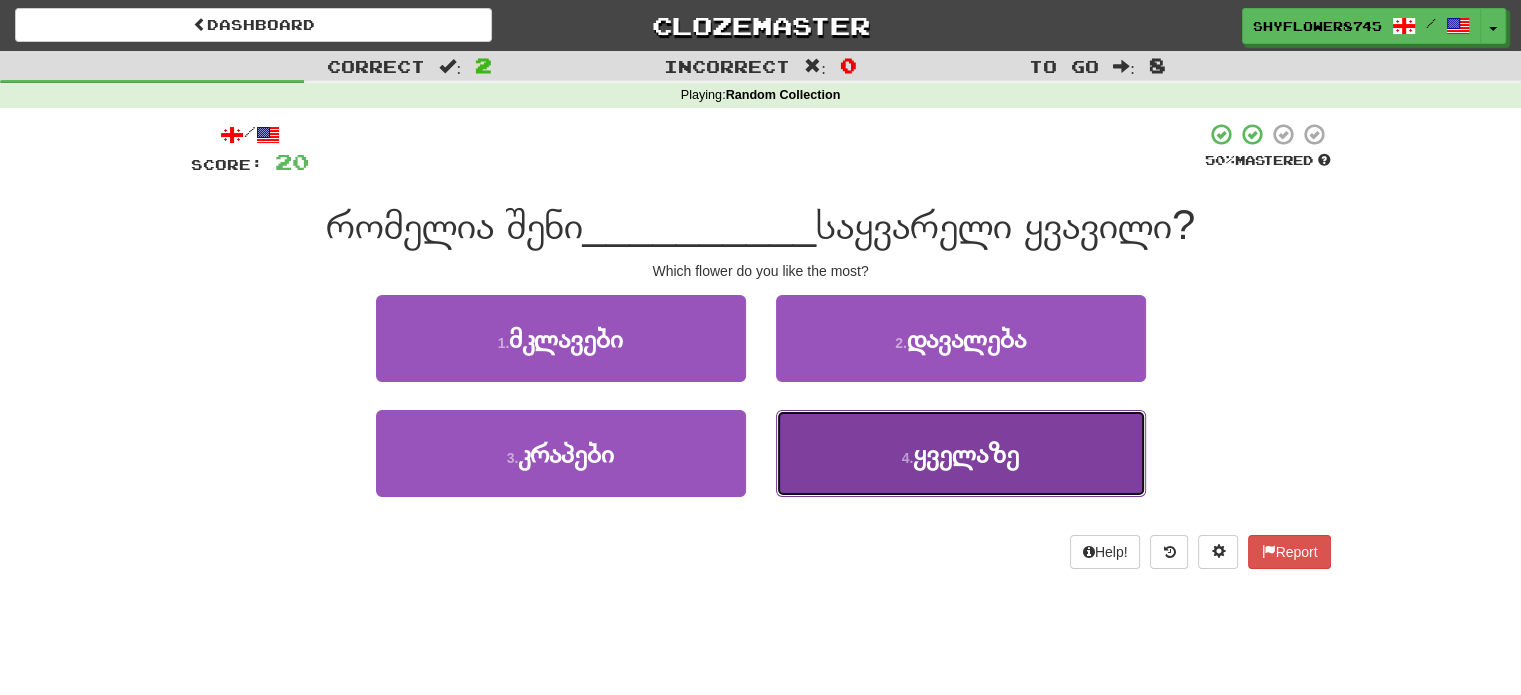 click on "4 . ყველაზე" at bounding box center (961, 453) 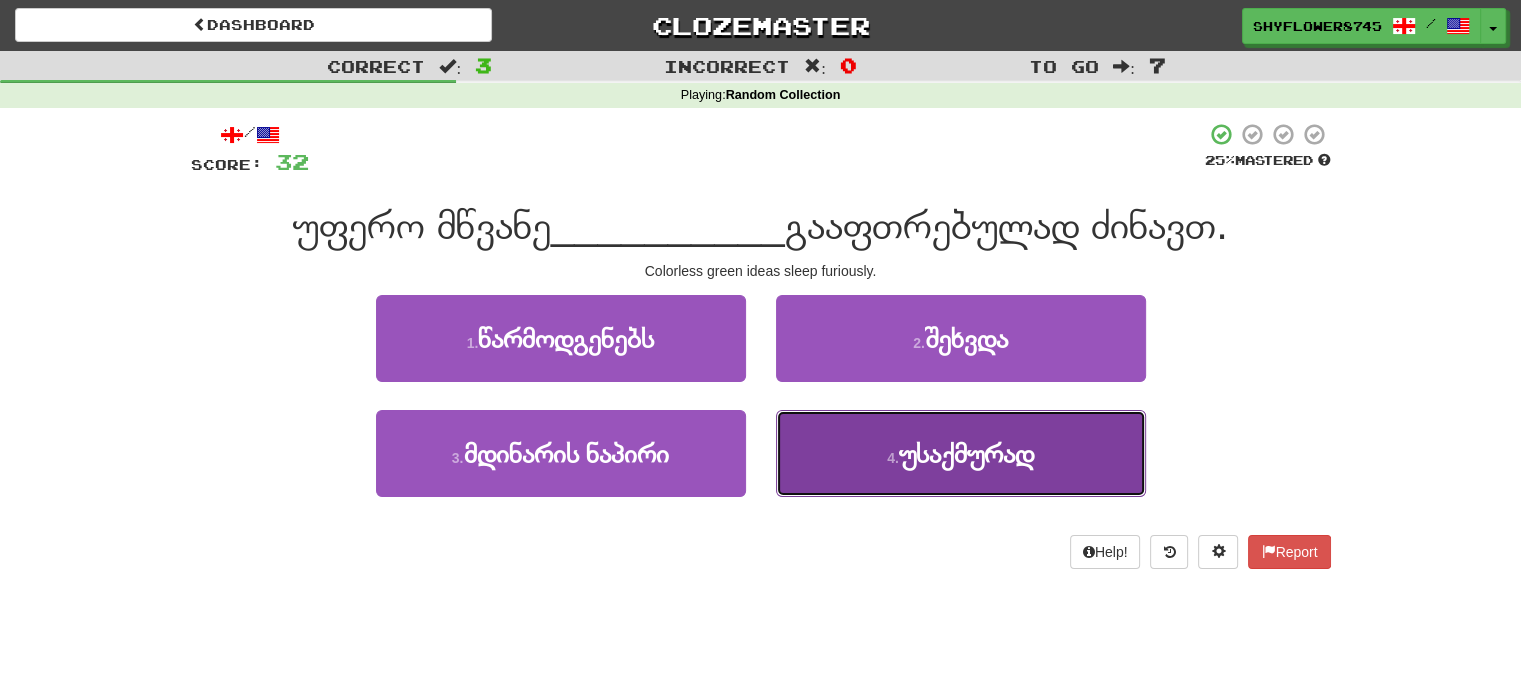 click on "4 . უსაქმურად" at bounding box center [961, 453] 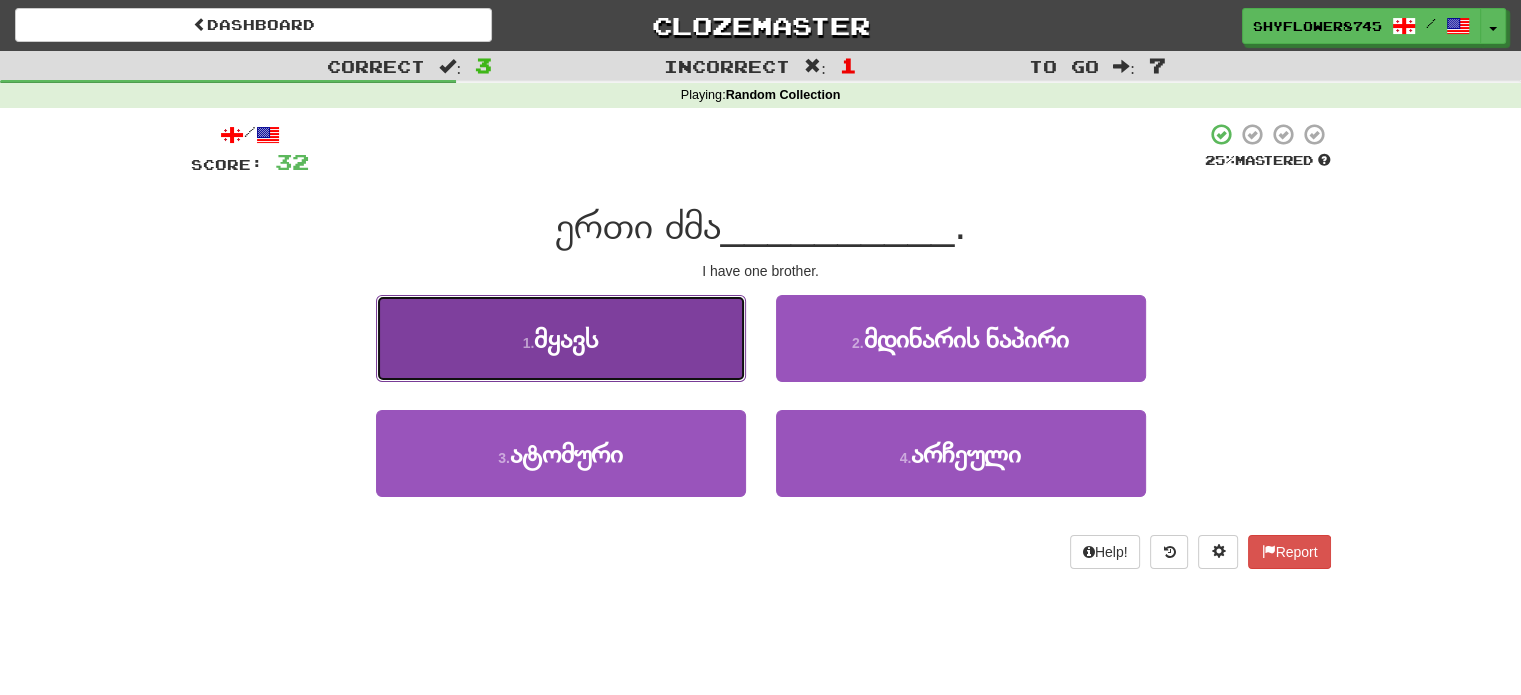 click on "1 . მყავს" at bounding box center (561, 338) 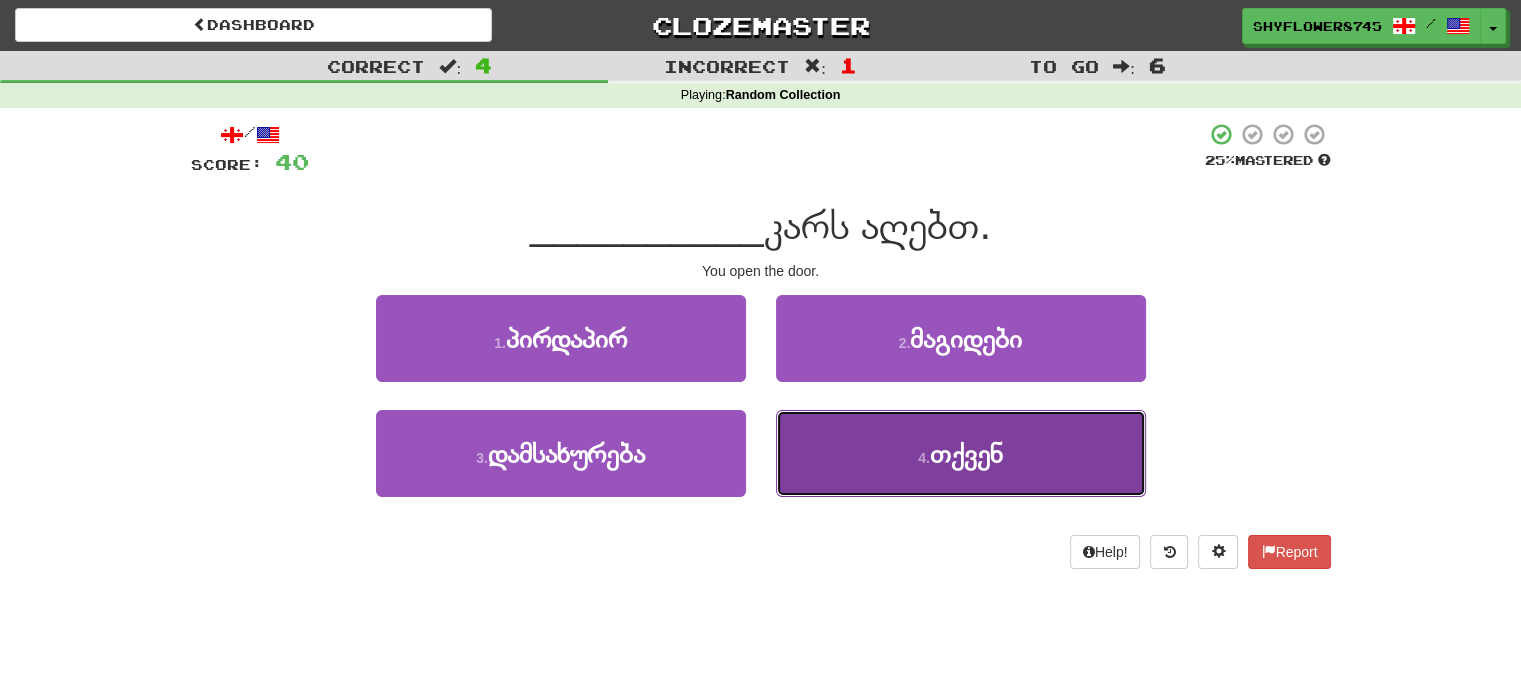 click on "4 . თქვენ" at bounding box center (961, 453) 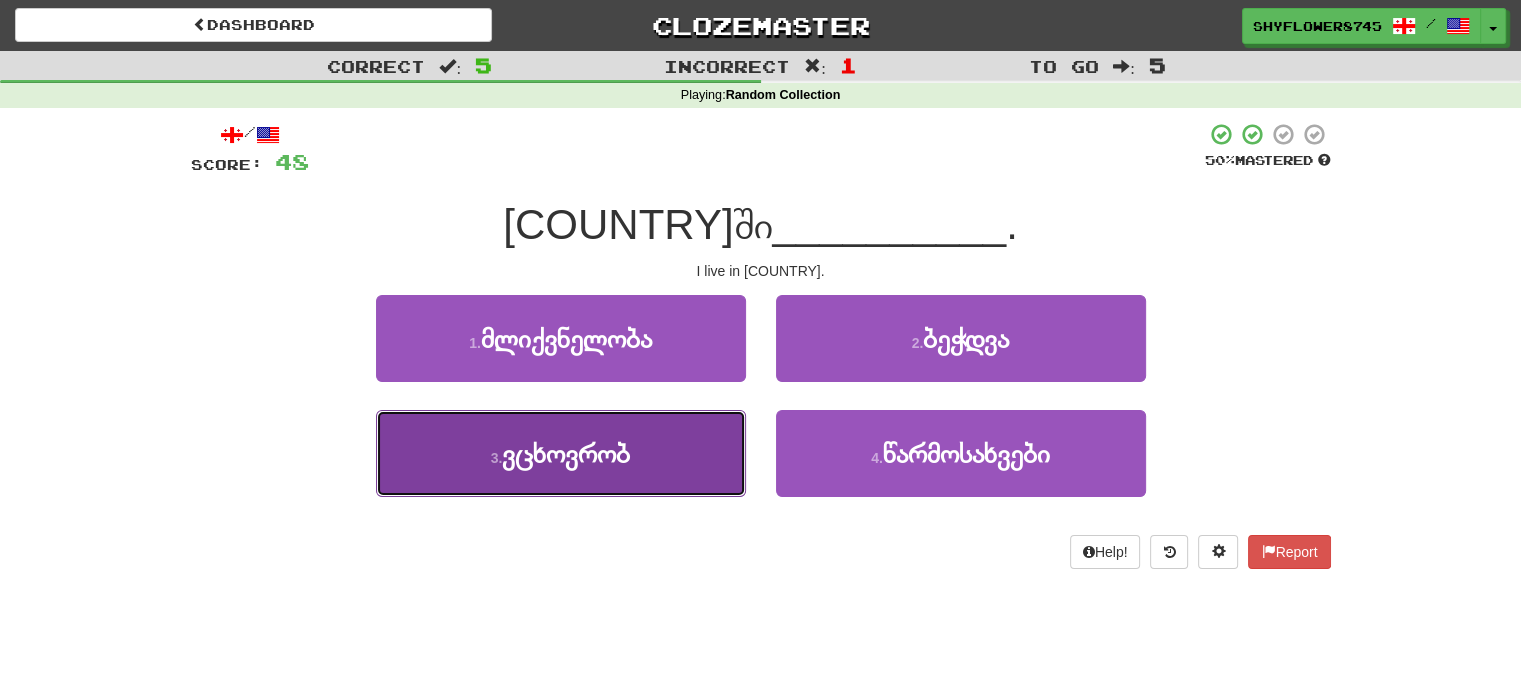 click on "3 . ვცხოვრობ" at bounding box center [561, 453] 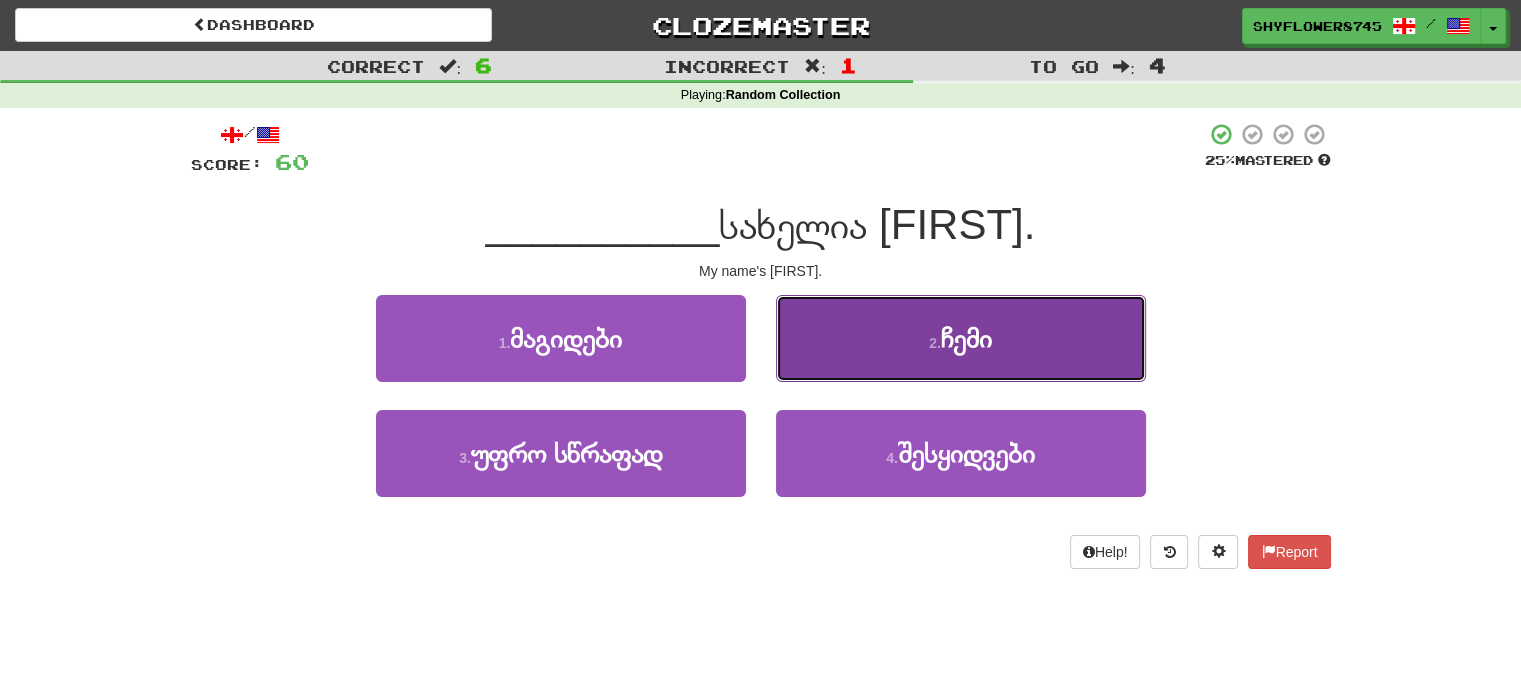 click on "2 .  ჩემი" at bounding box center [961, 338] 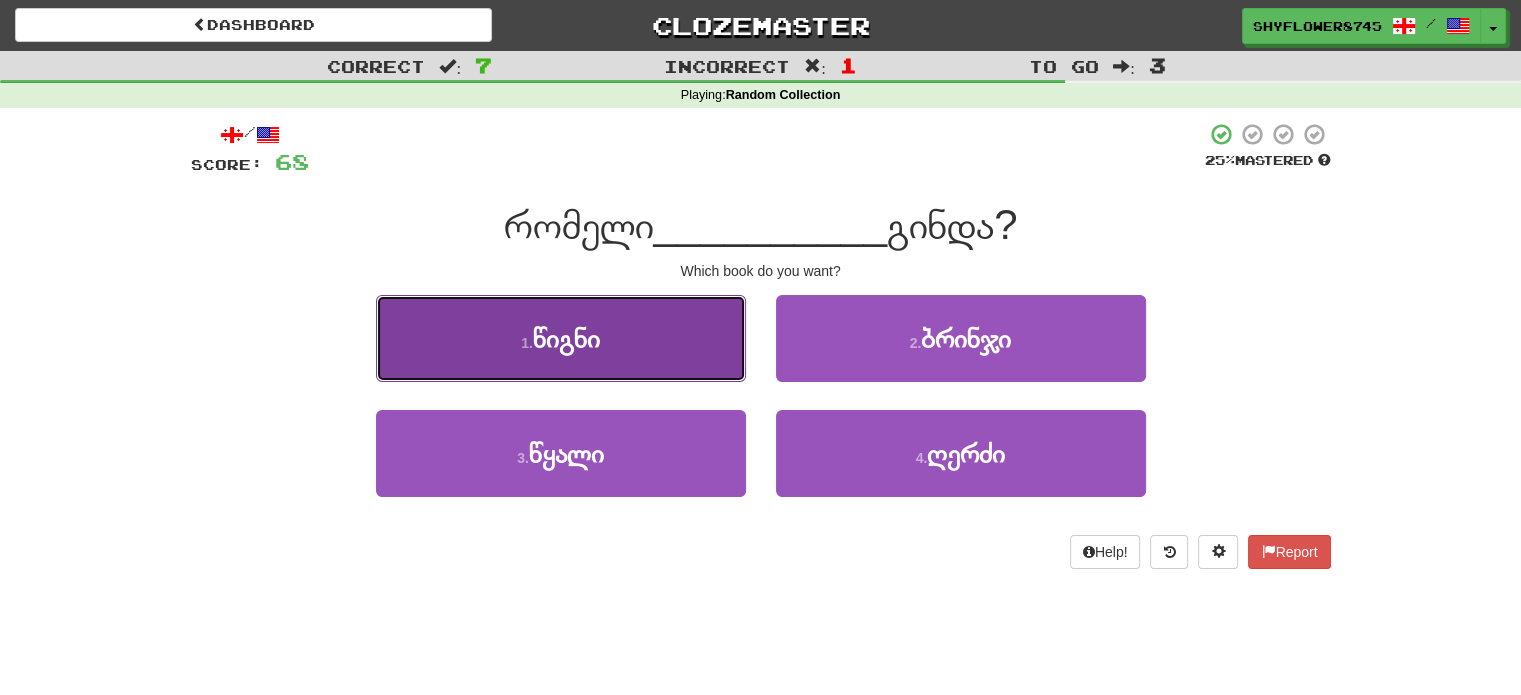 click on "1 . წიგნი" at bounding box center (561, 338) 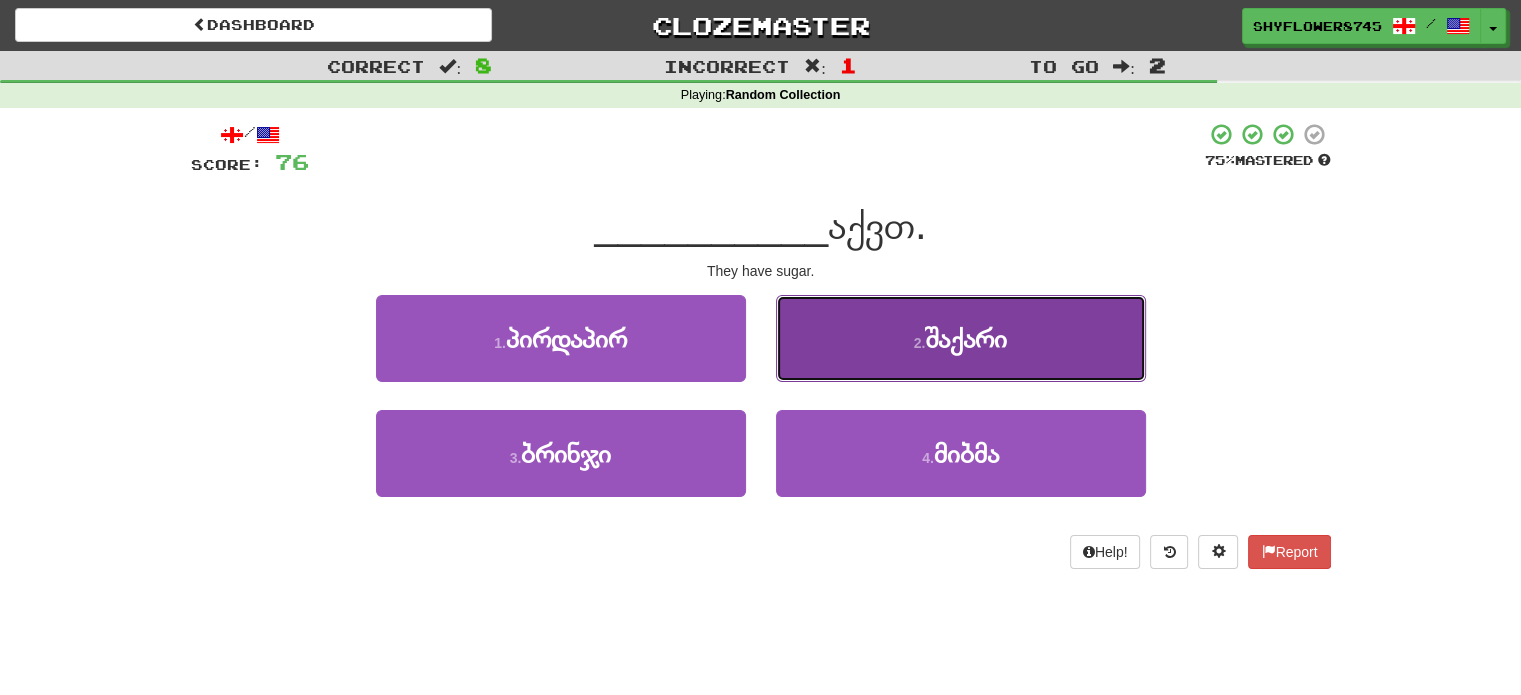 click on "2 . შაქარი" at bounding box center [961, 338] 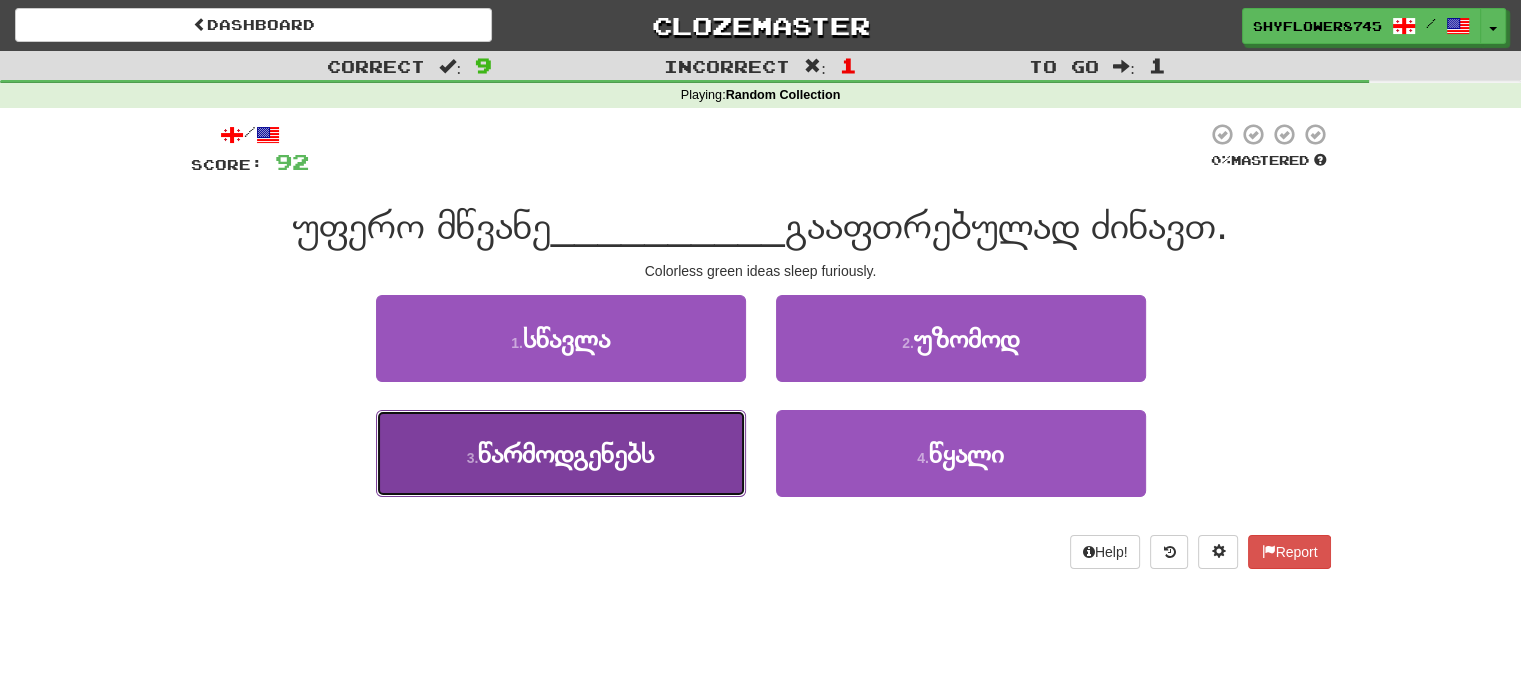 click on "3 . წარმოდგენებს" at bounding box center [561, 453] 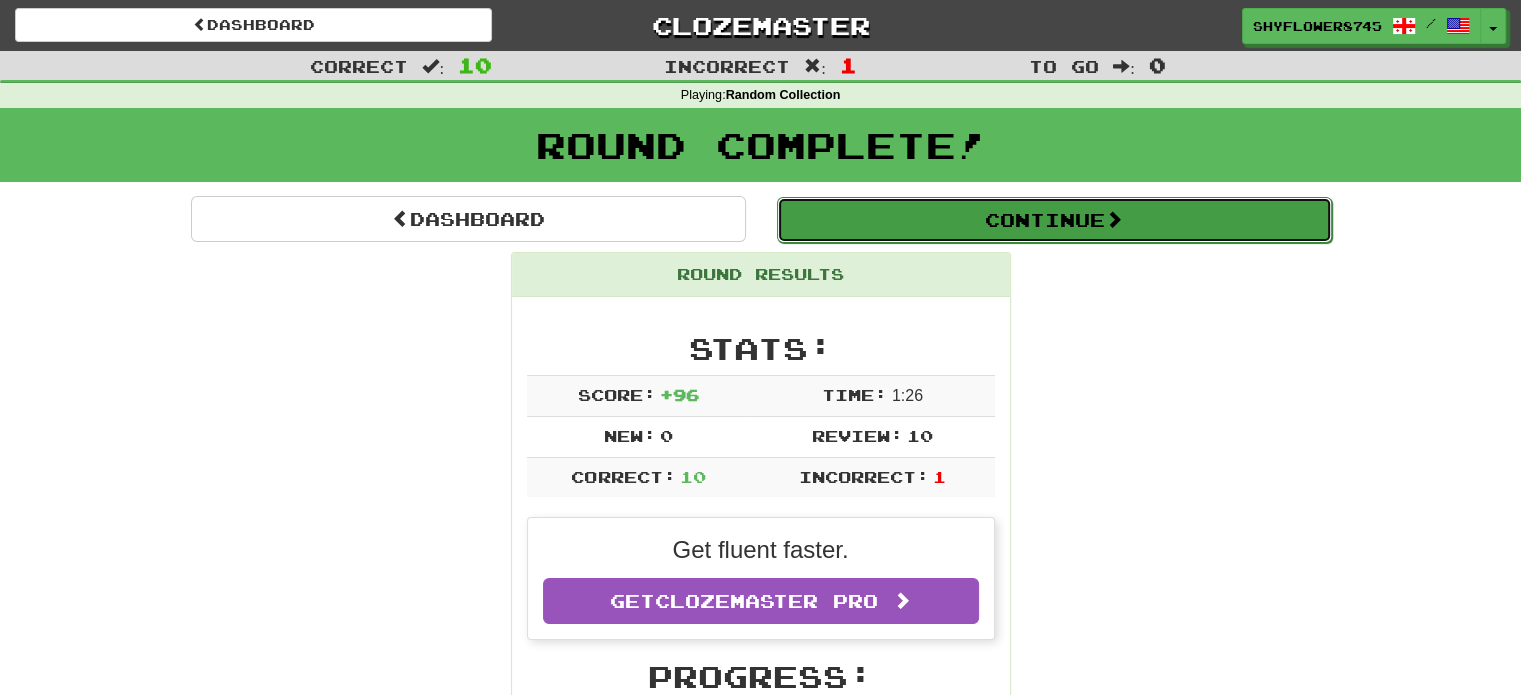 click on "Continue" at bounding box center [1054, 220] 